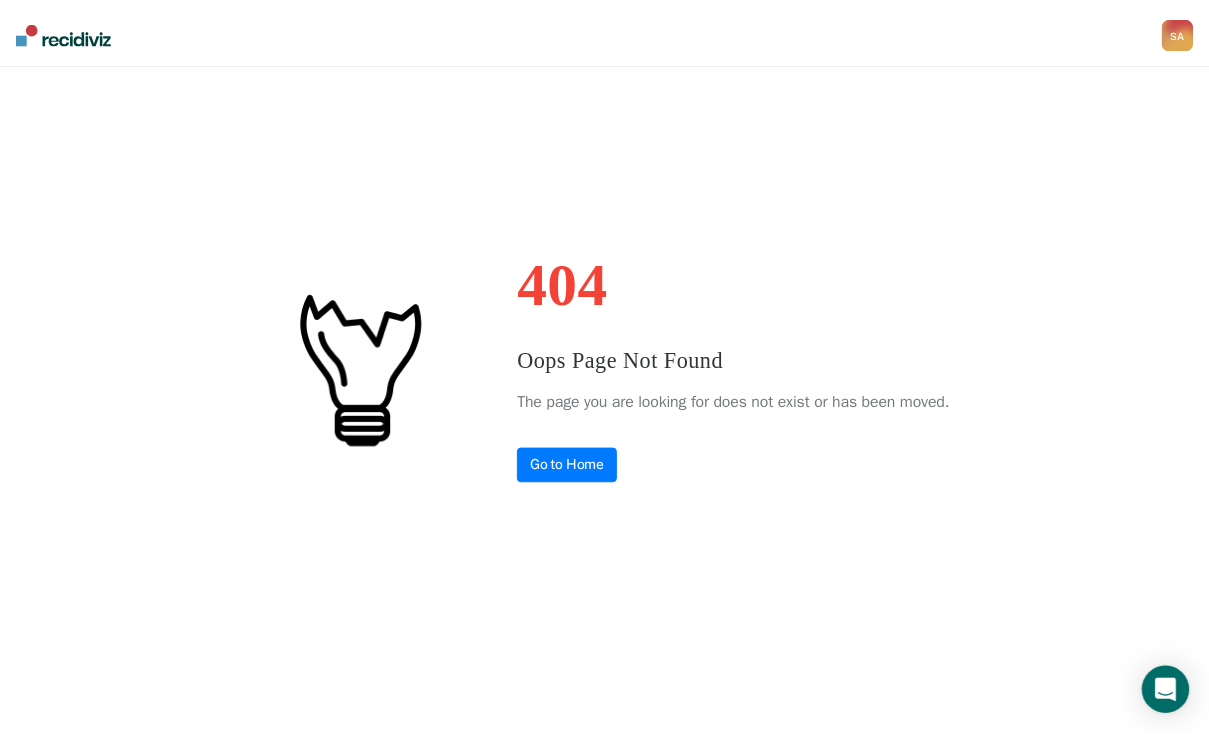 scroll, scrollTop: 0, scrollLeft: 0, axis: both 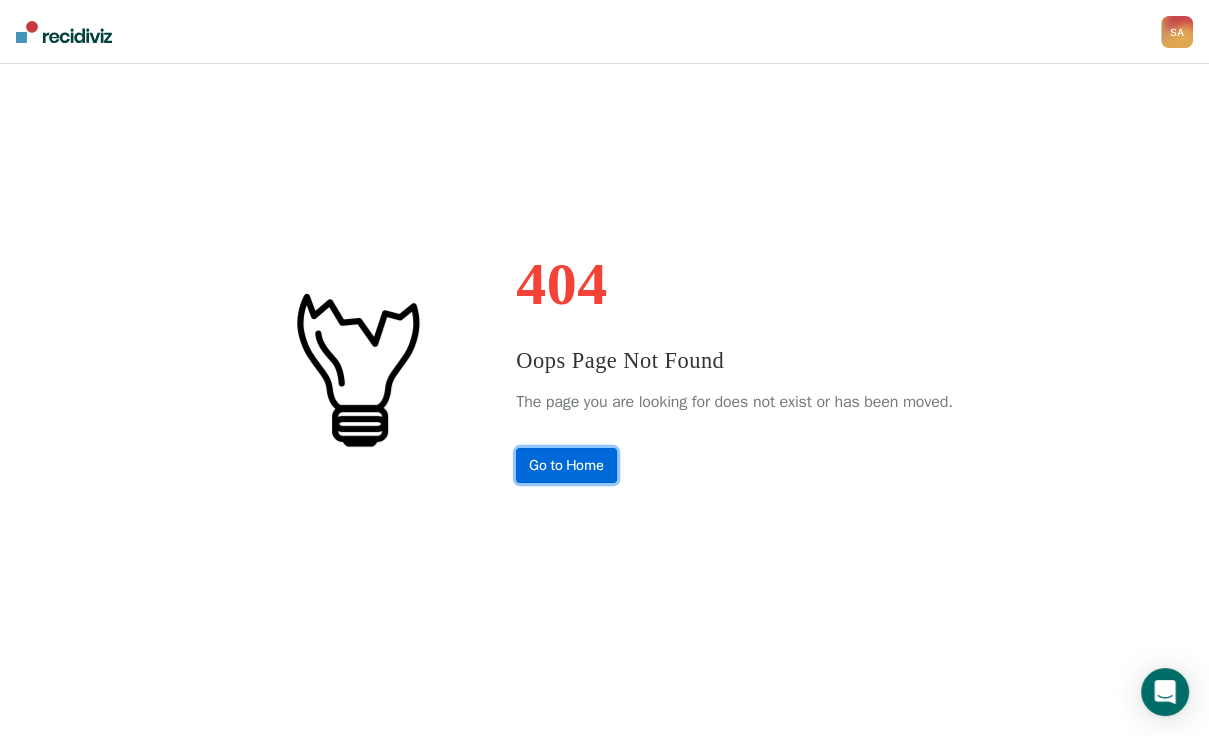 click on "Go to Home" at bounding box center (566, 465) 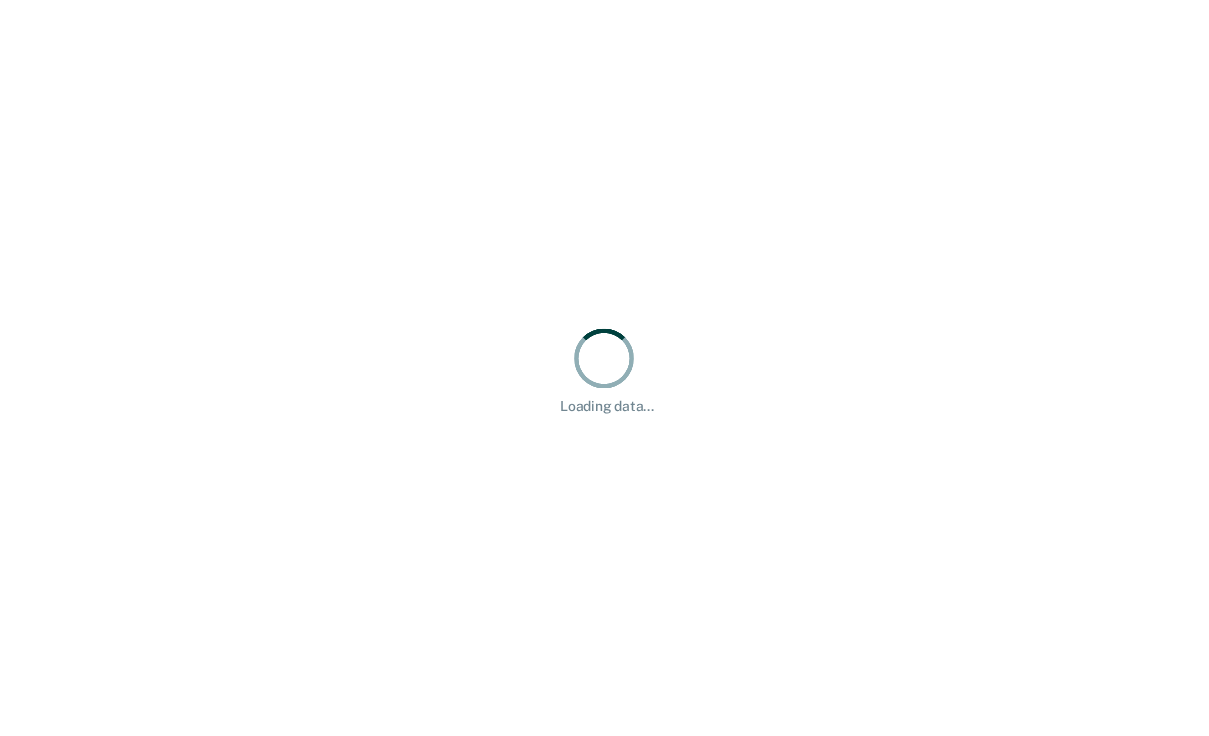 scroll, scrollTop: 0, scrollLeft: 0, axis: both 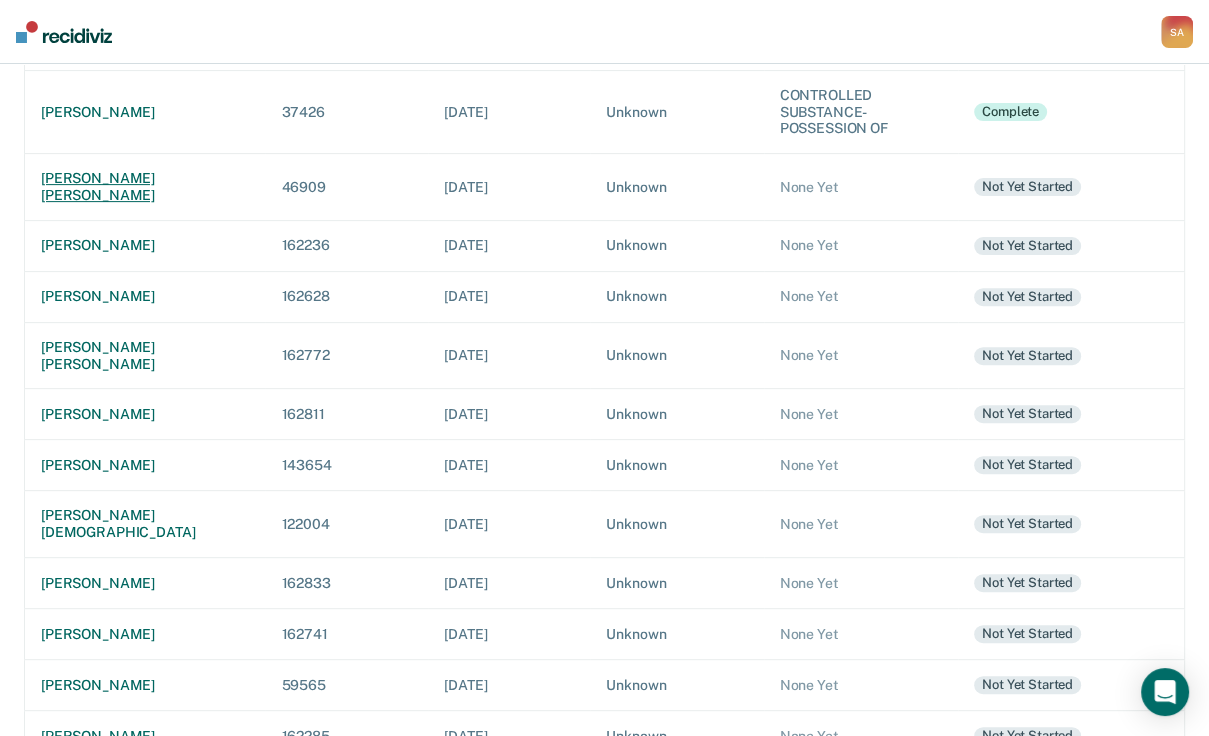 click on "[PERSON_NAME] [PERSON_NAME]" at bounding box center [145, 187] 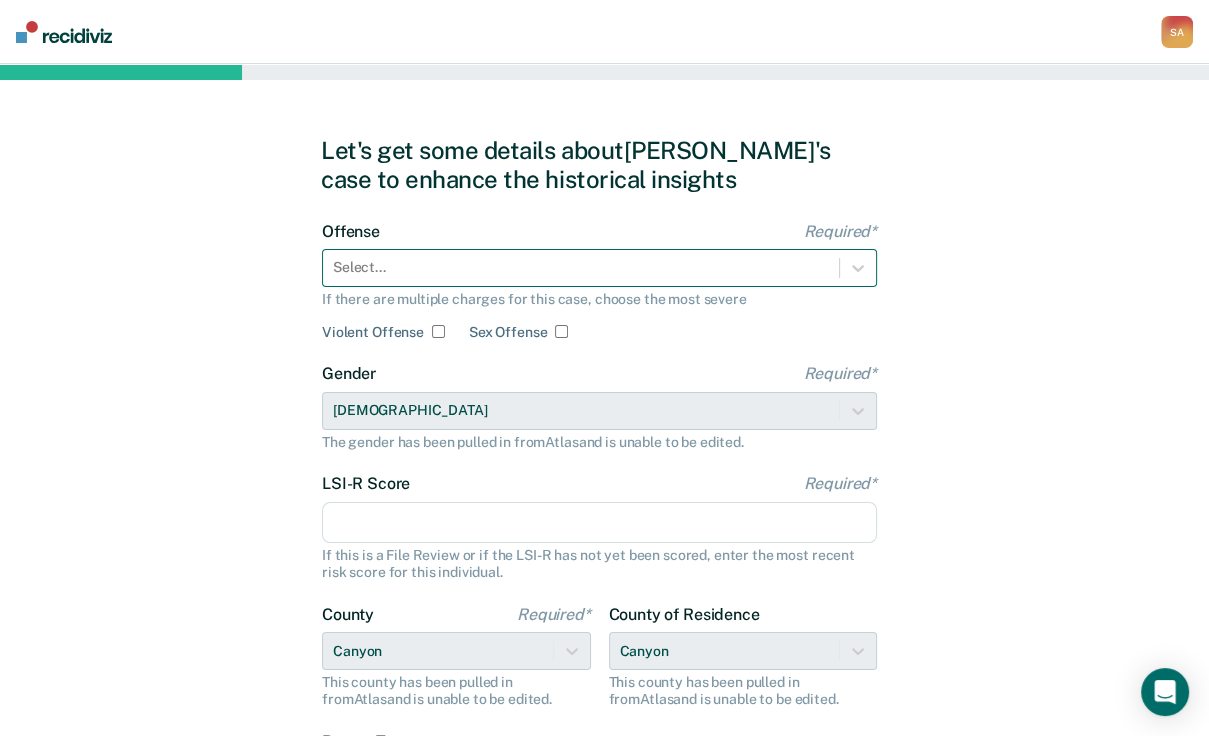 click on "Select..." at bounding box center (599, 268) 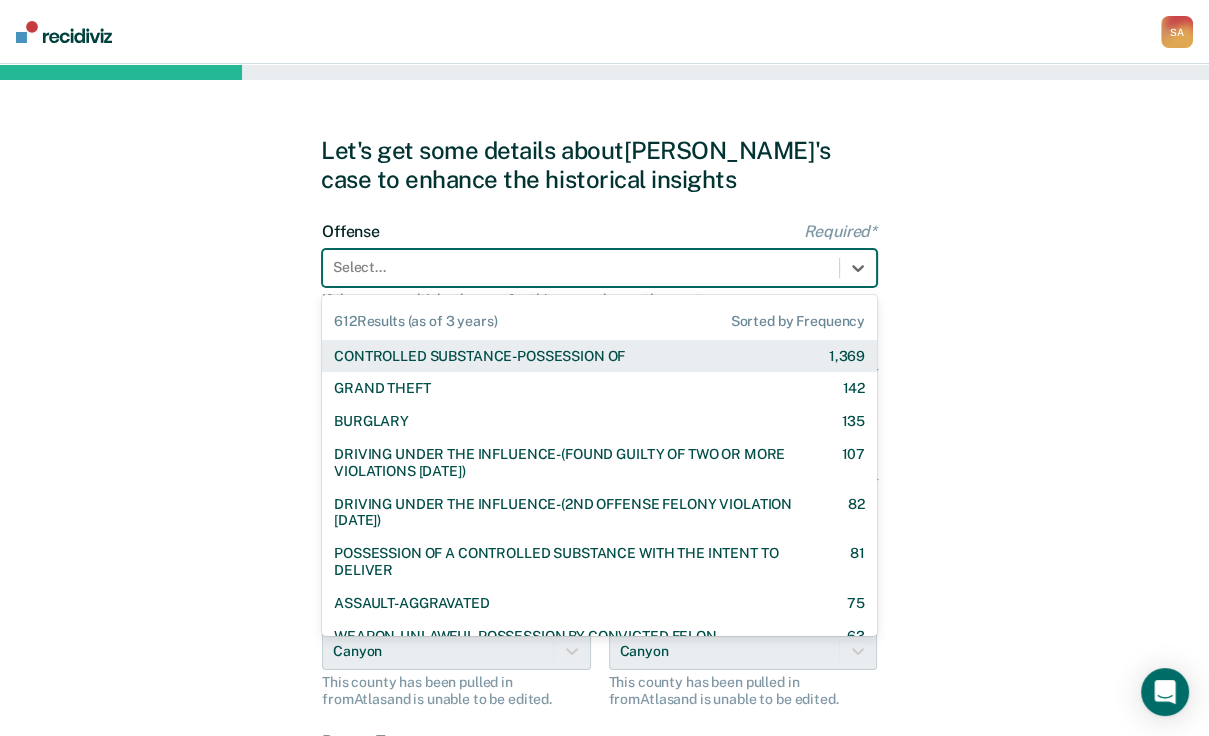 click on "CONTROLLED SUBSTANCE-POSSESSION OF" at bounding box center [479, 356] 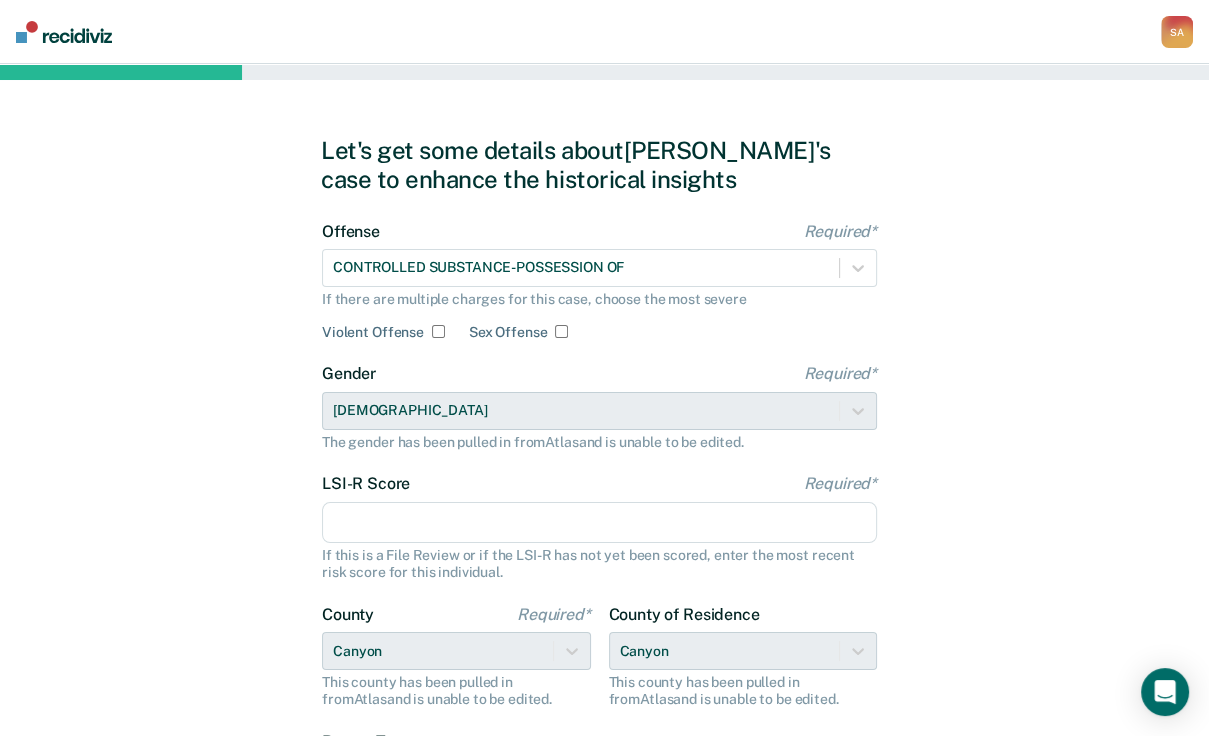 click on "LSI-R Score  Required*" at bounding box center (599, 523) 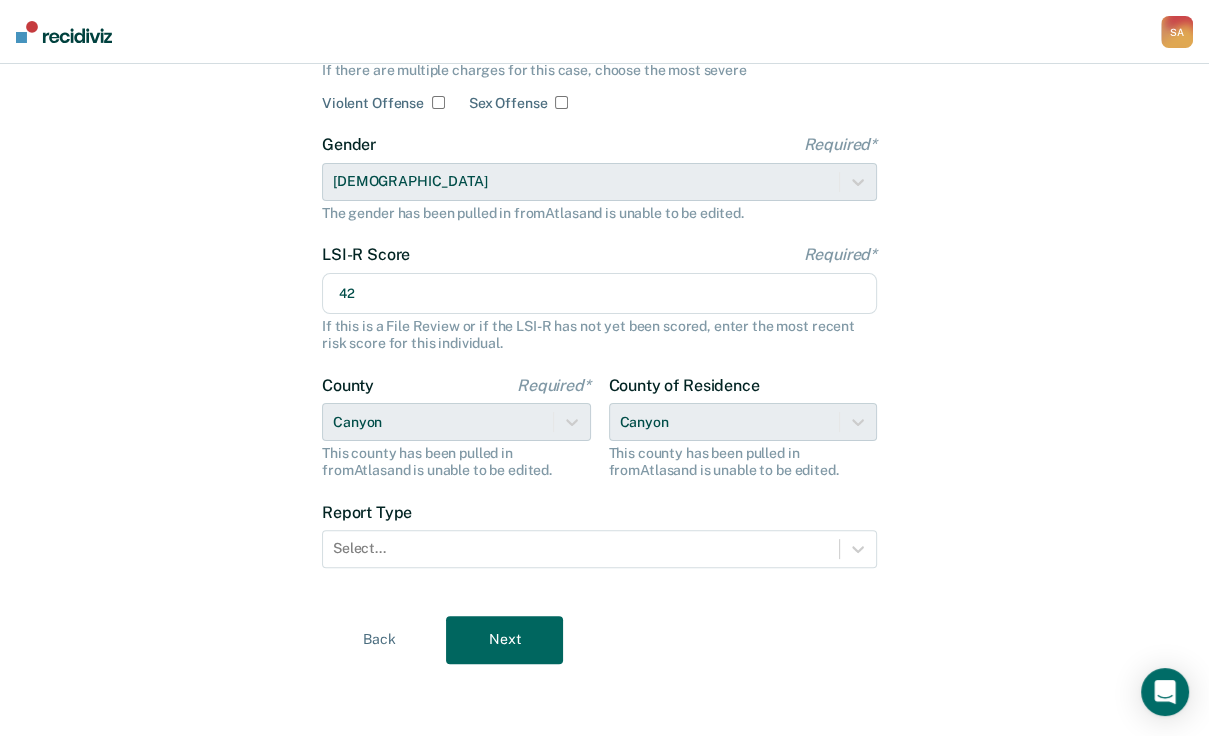 scroll, scrollTop: 333, scrollLeft: 0, axis: vertical 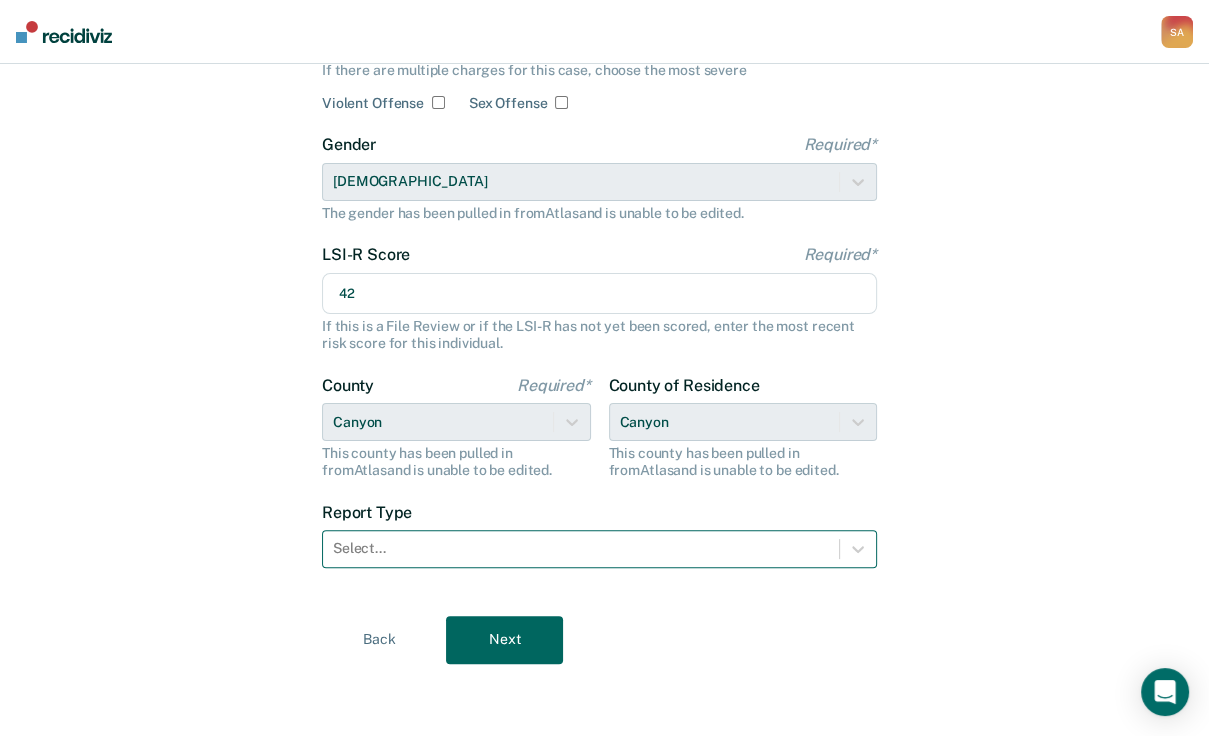 type on "42" 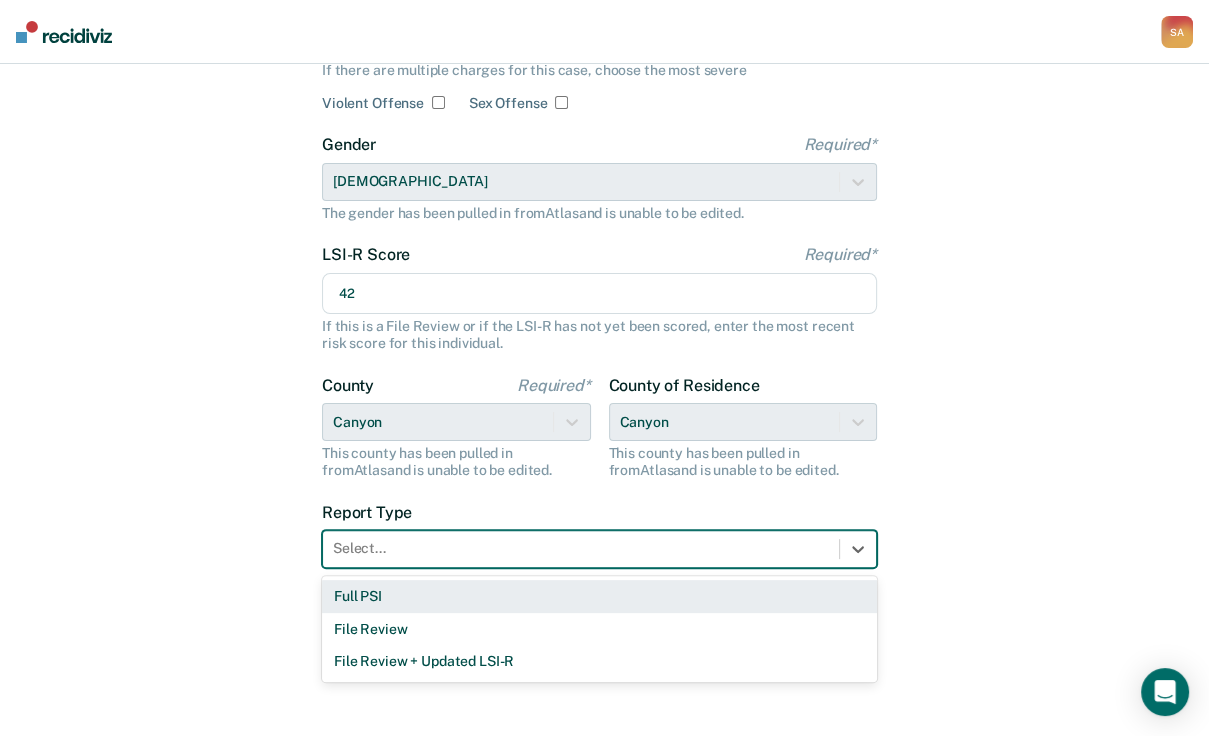 click at bounding box center [581, 548] 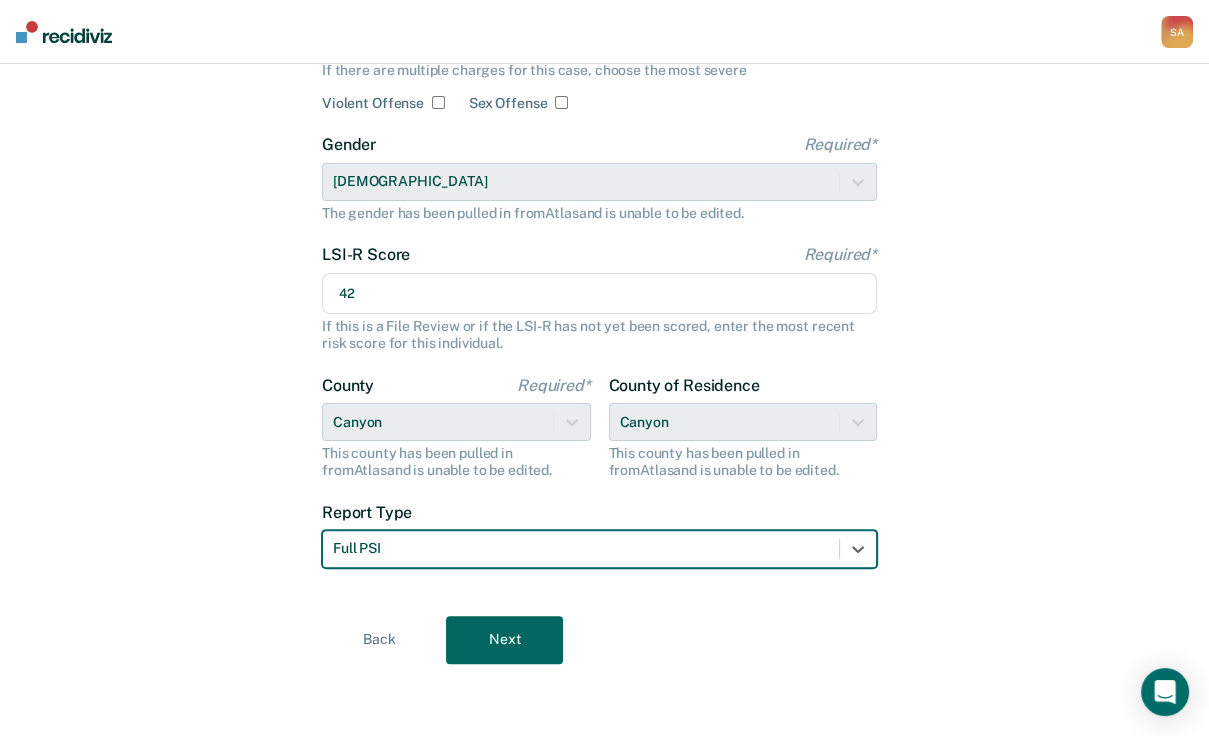 click on "Next" at bounding box center (504, 640) 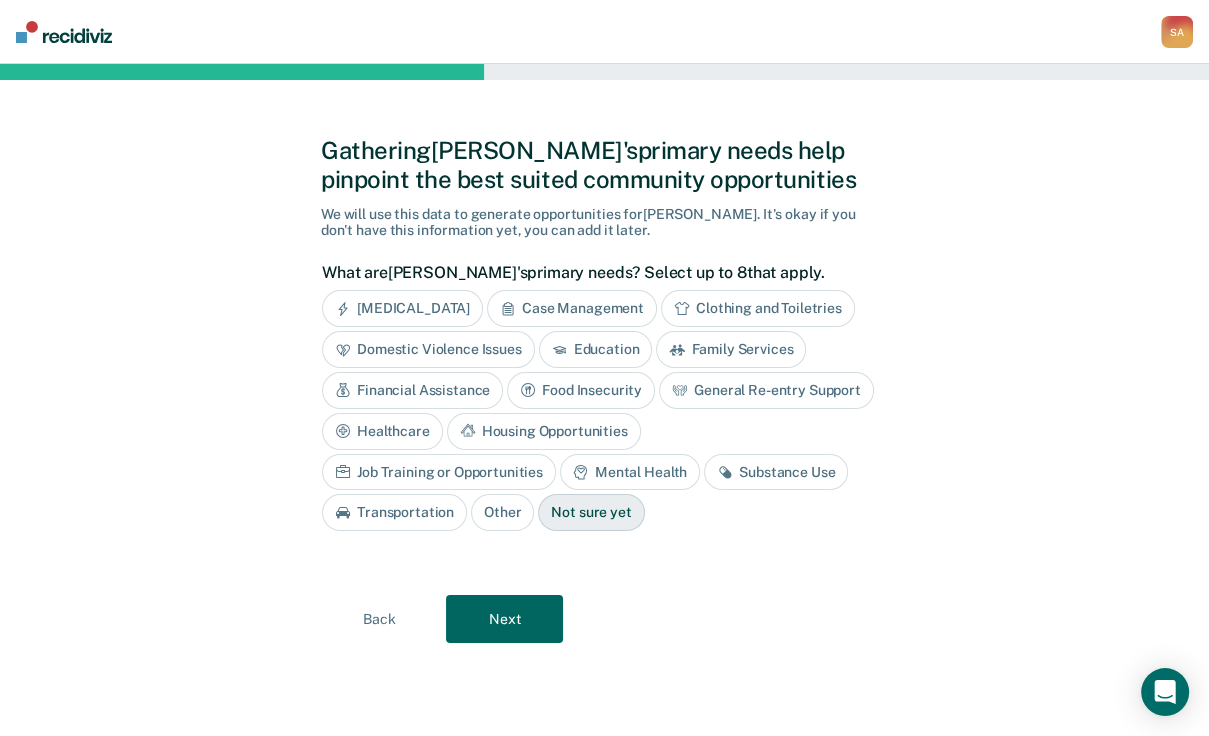scroll, scrollTop: 126, scrollLeft: 0, axis: vertical 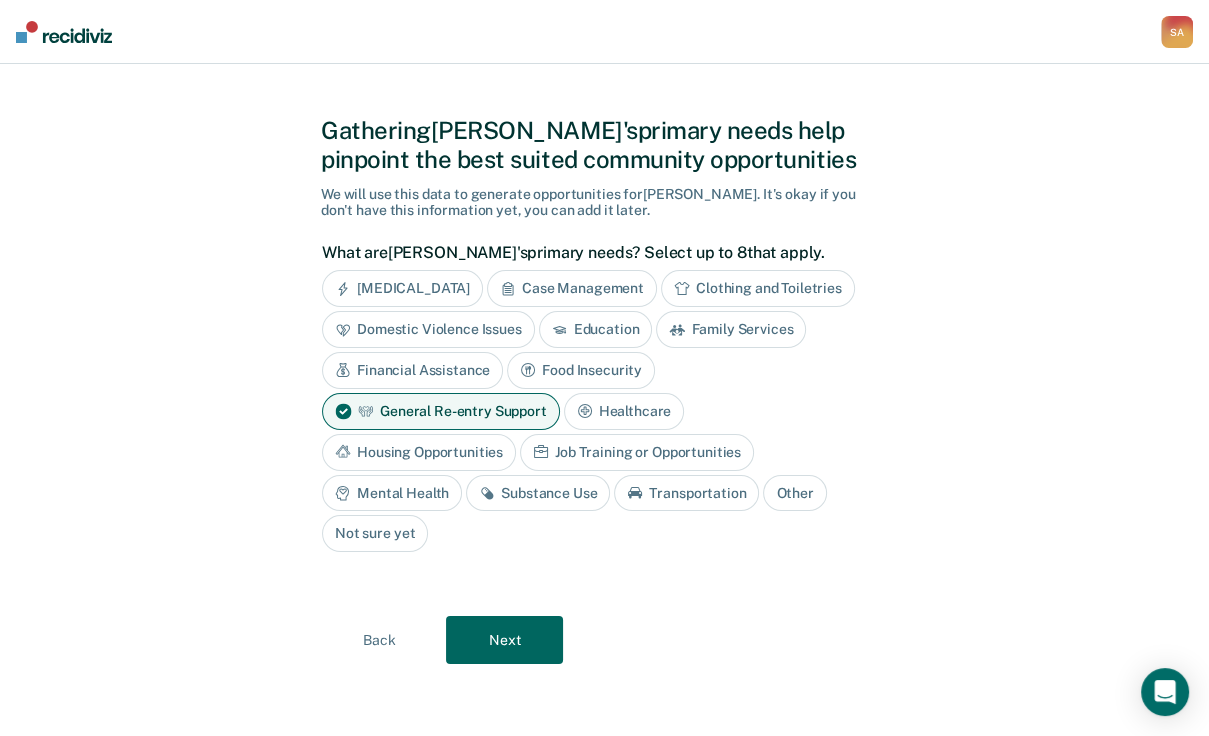 click on "Healthcare" at bounding box center (624, 411) 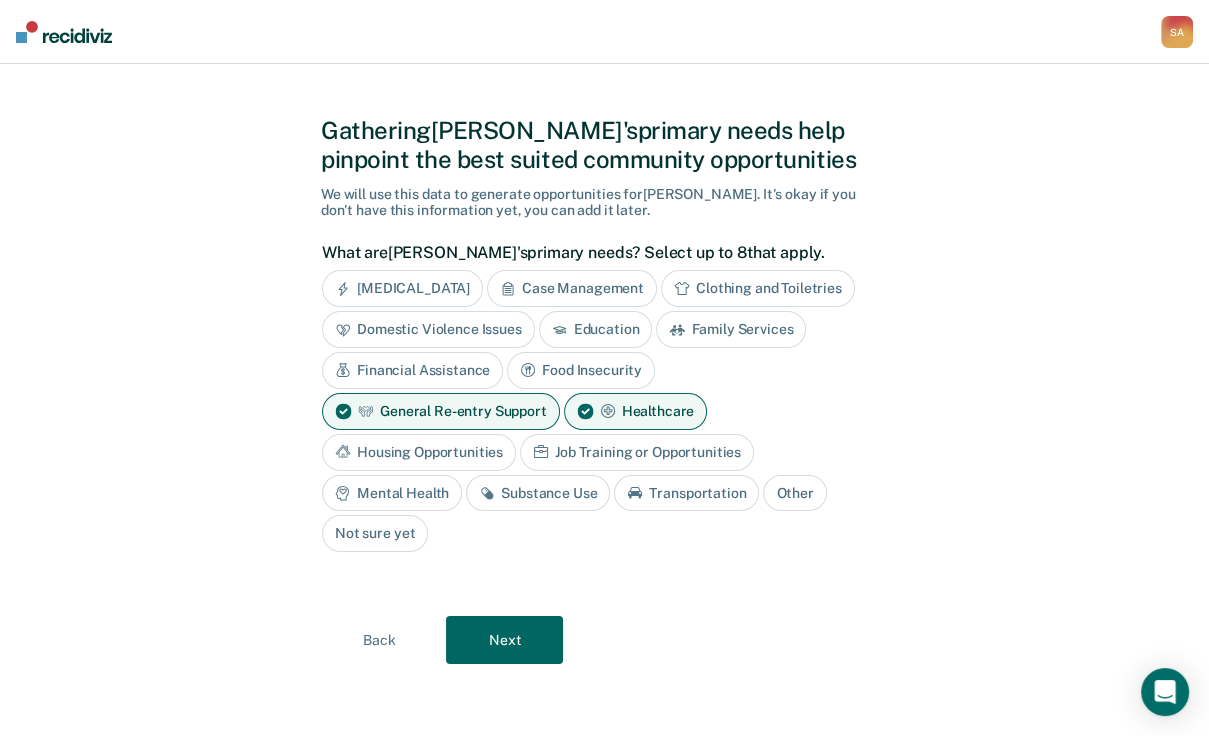 click on "Healthcare" at bounding box center [636, 411] 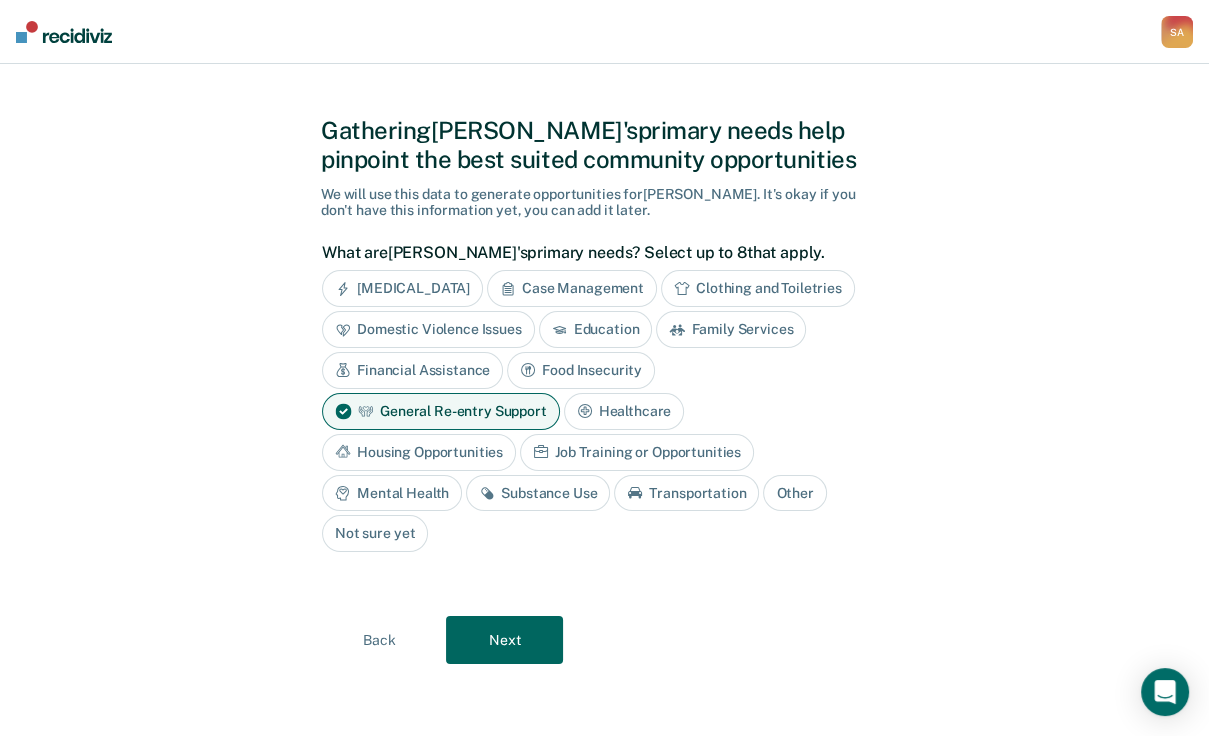 click on "Housing Opportunities" at bounding box center [419, 452] 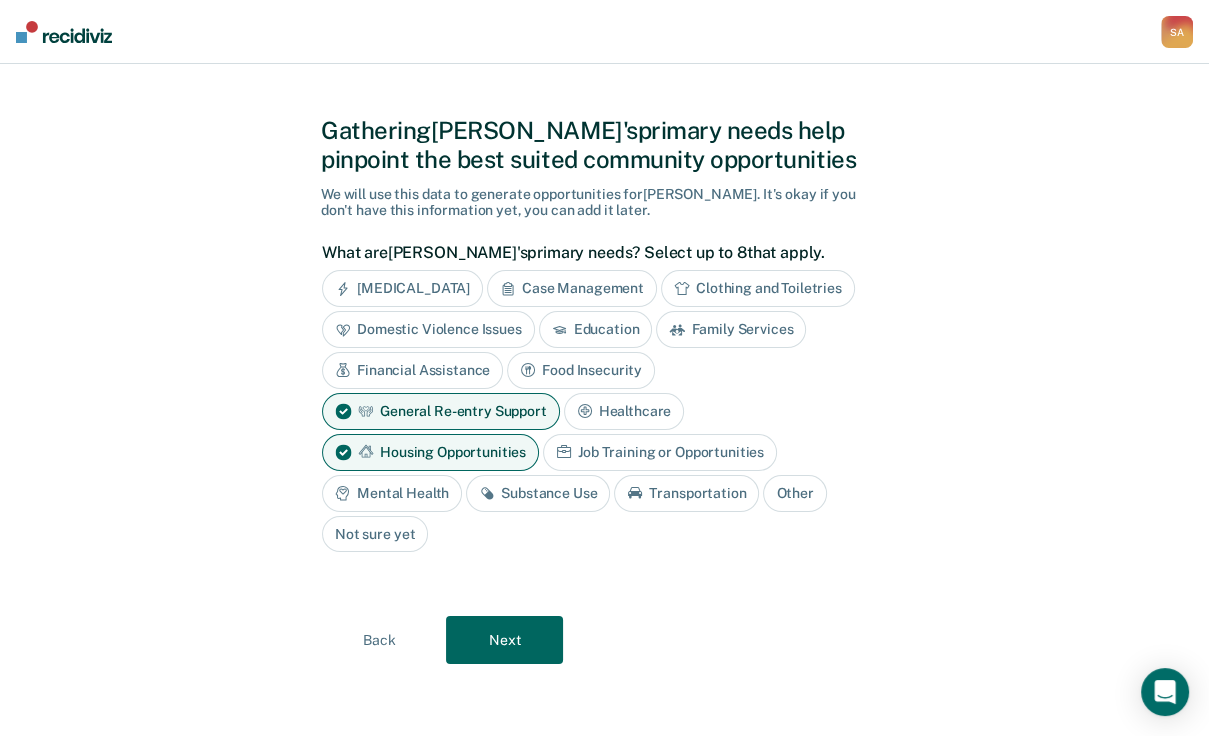 click on "Substance Use" at bounding box center [538, 493] 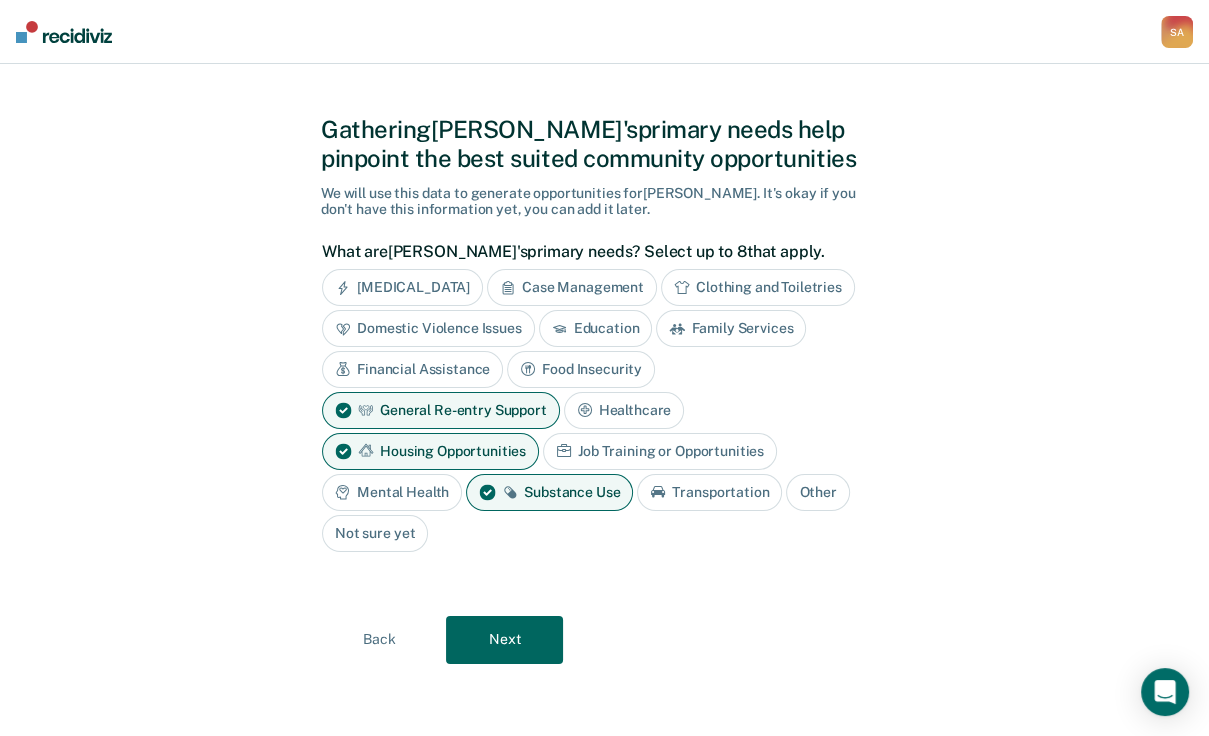 click on "Next" at bounding box center (504, 640) 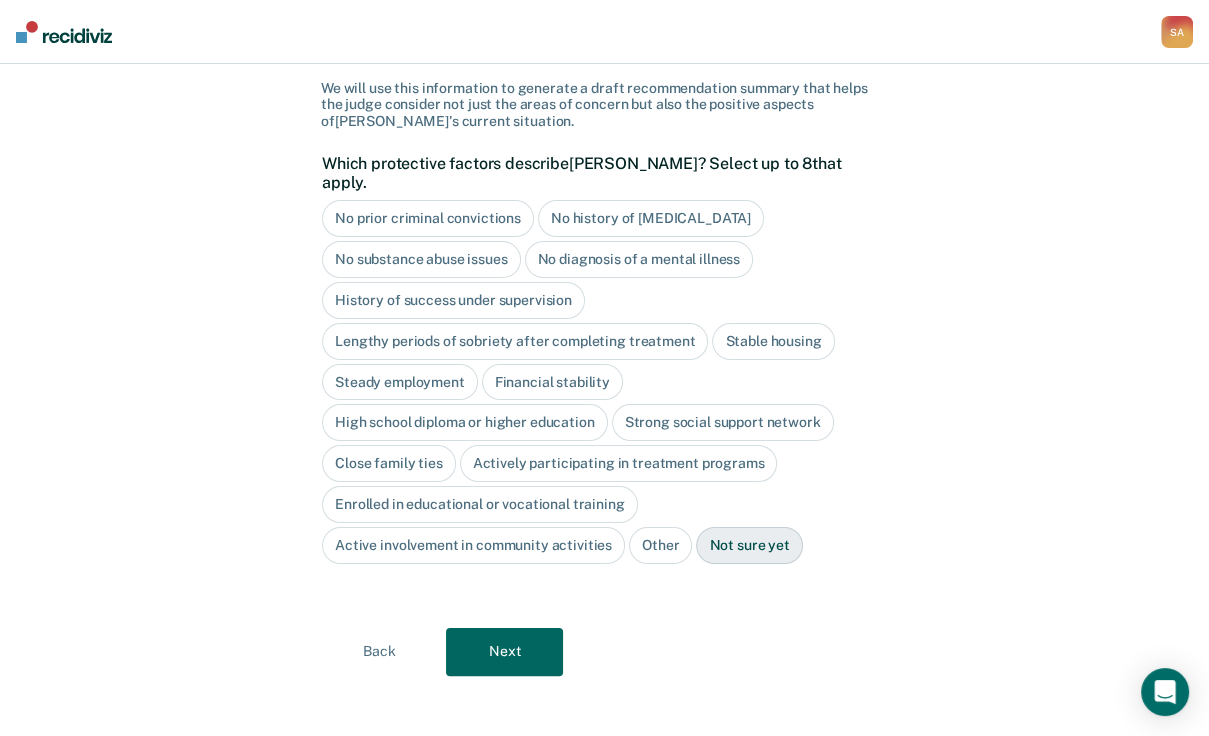 scroll, scrollTop: 268, scrollLeft: 0, axis: vertical 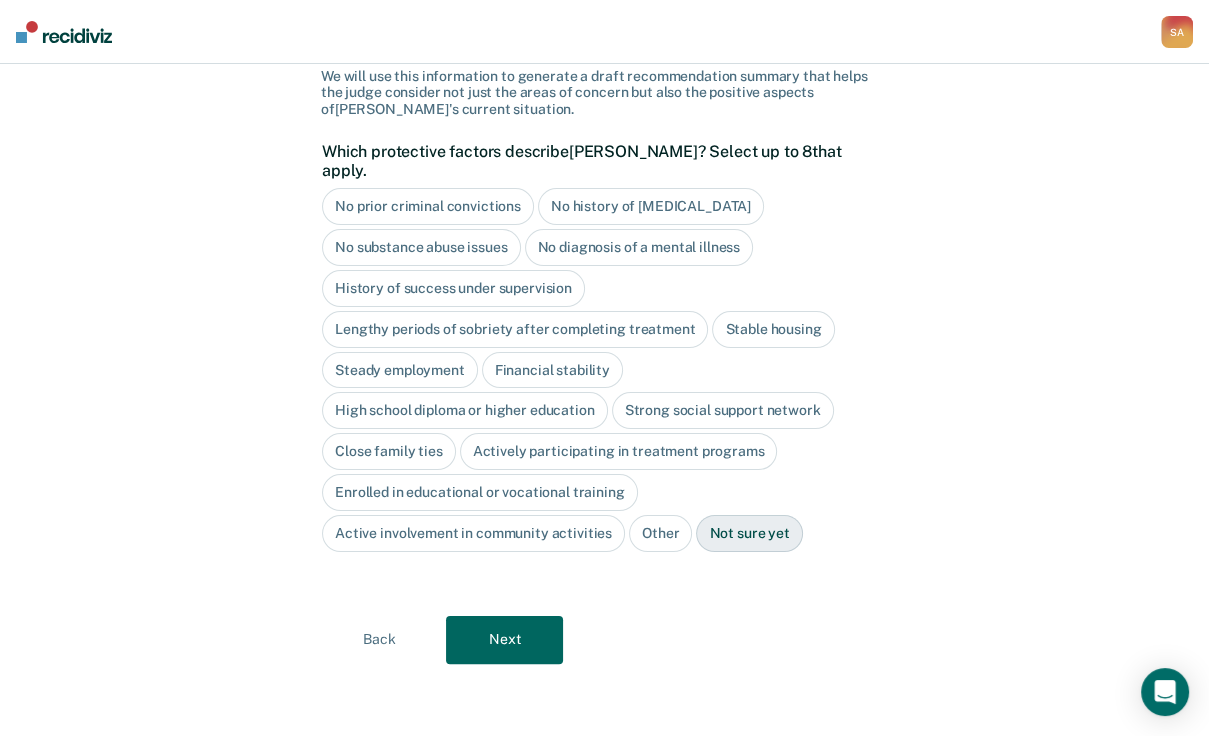 click on "Next" at bounding box center (504, 640) 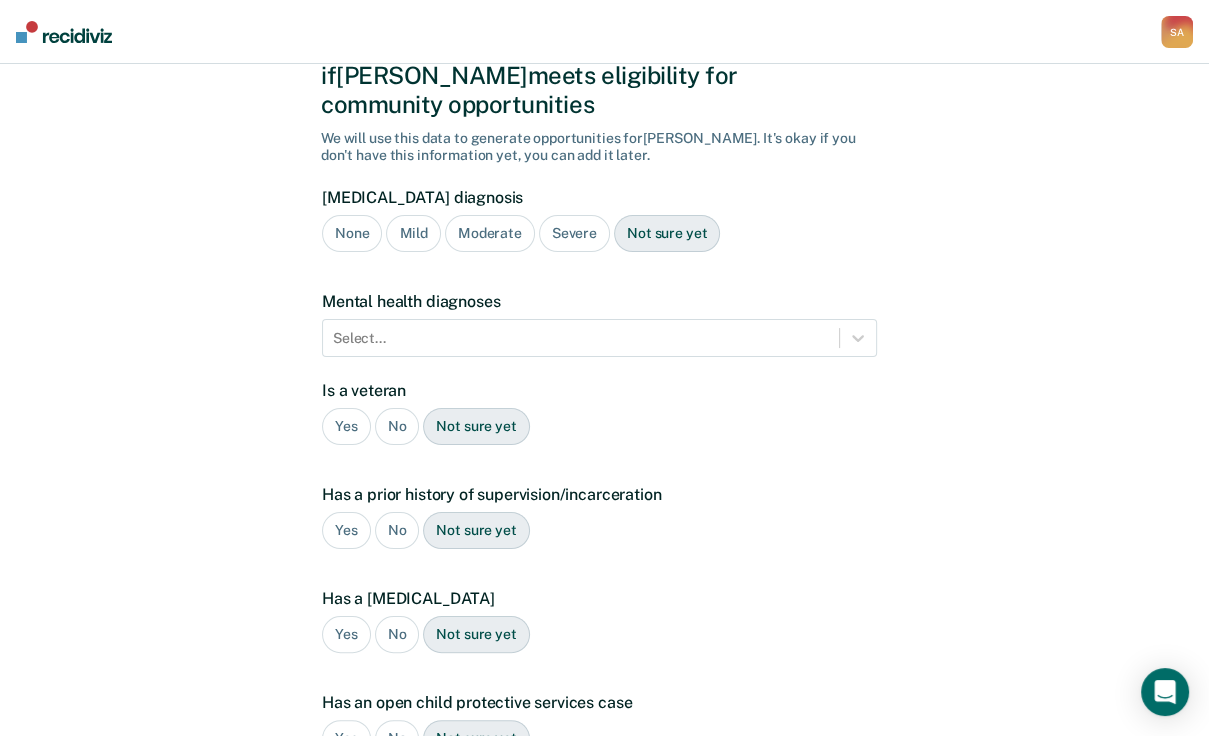 scroll, scrollTop: 71, scrollLeft: 0, axis: vertical 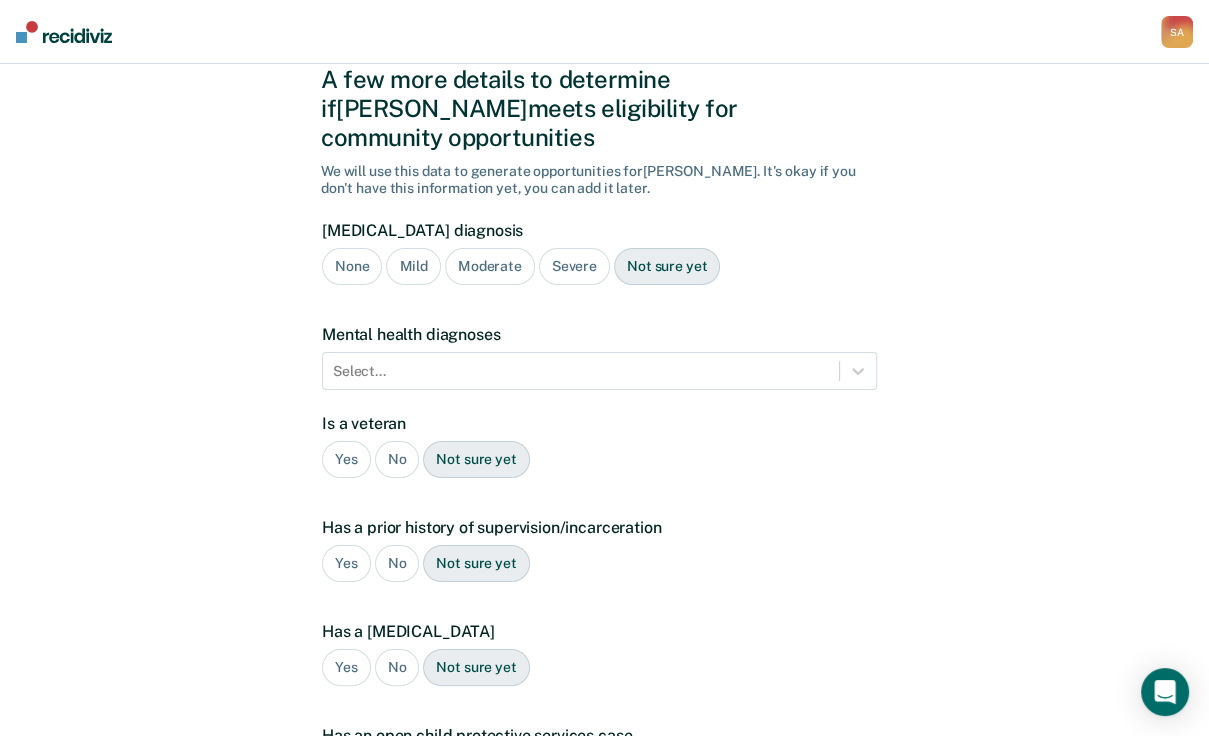 click on "Severe" at bounding box center [574, 266] 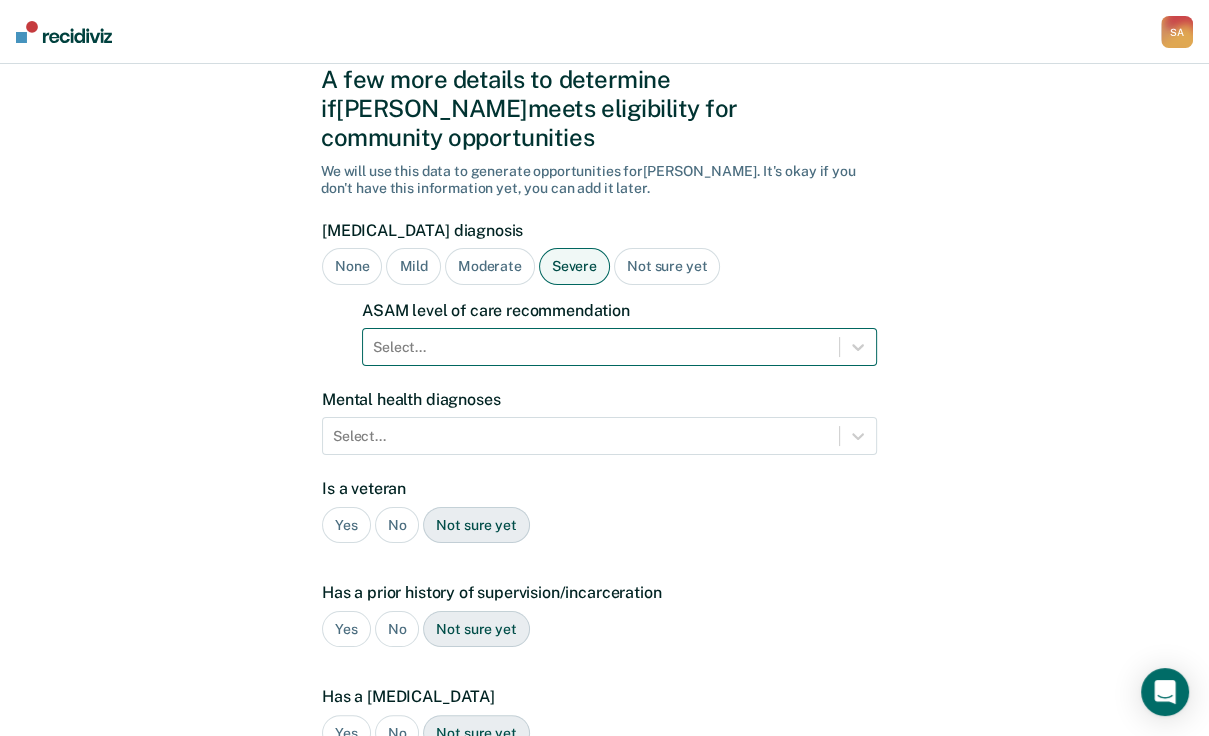 click at bounding box center [601, 347] 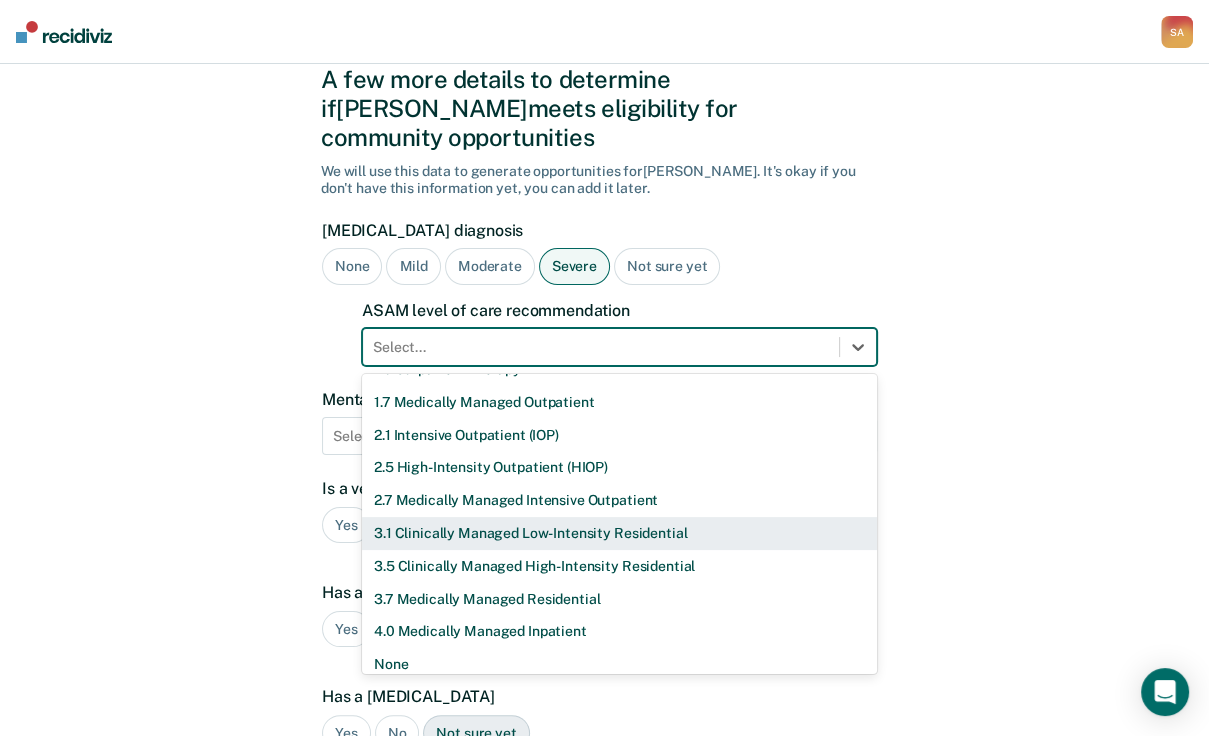 scroll, scrollTop: 115, scrollLeft: 0, axis: vertical 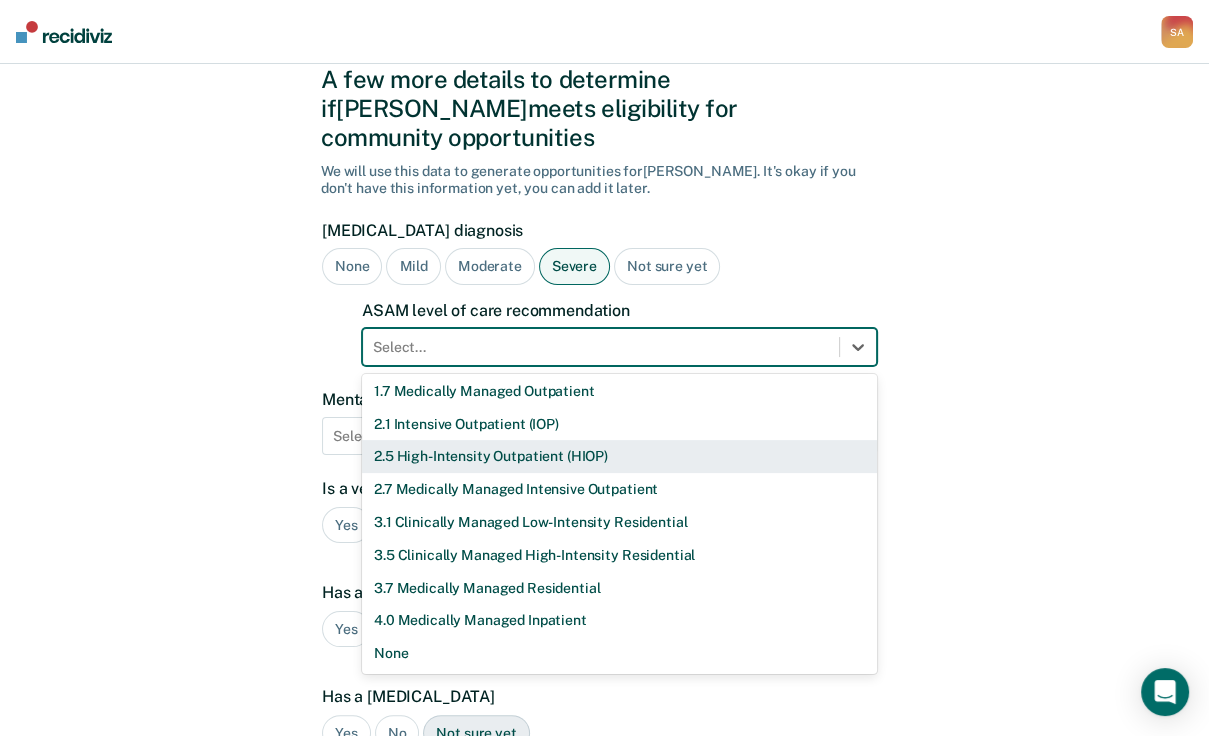 click on "2.5 High-Intensity Outpatient (HIOP)" at bounding box center [619, 456] 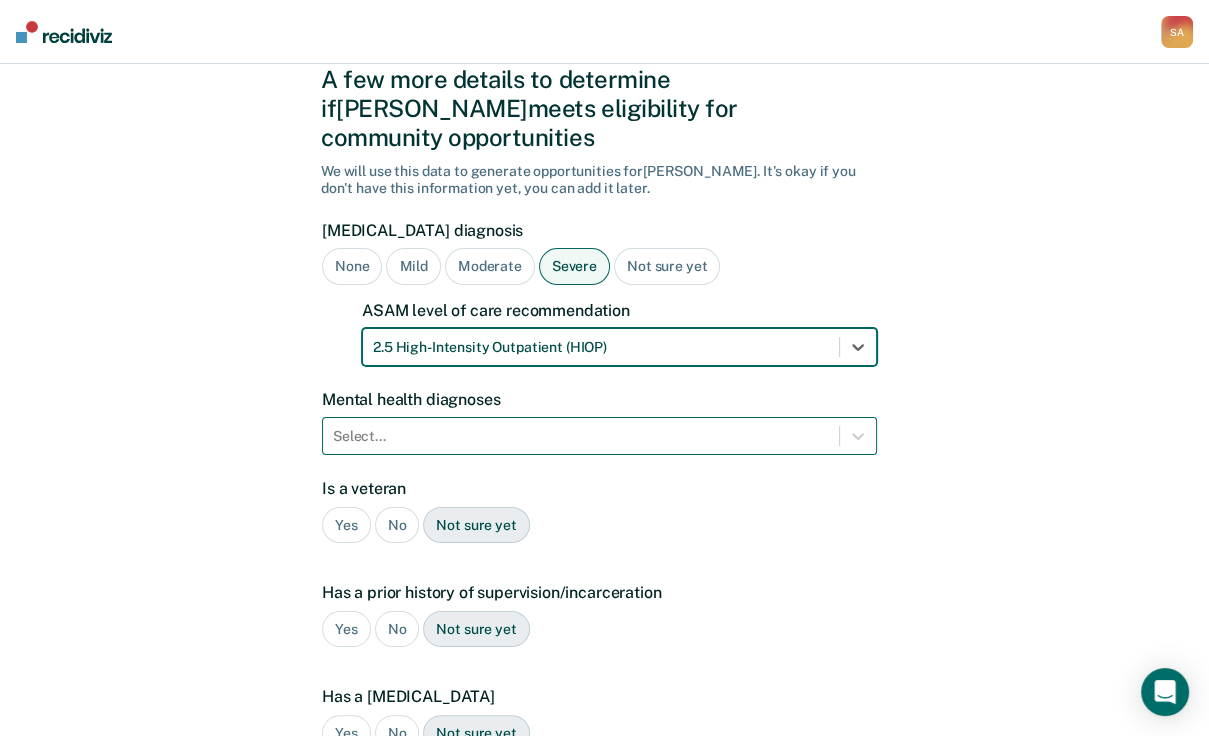 scroll, scrollTop: 170, scrollLeft: 0, axis: vertical 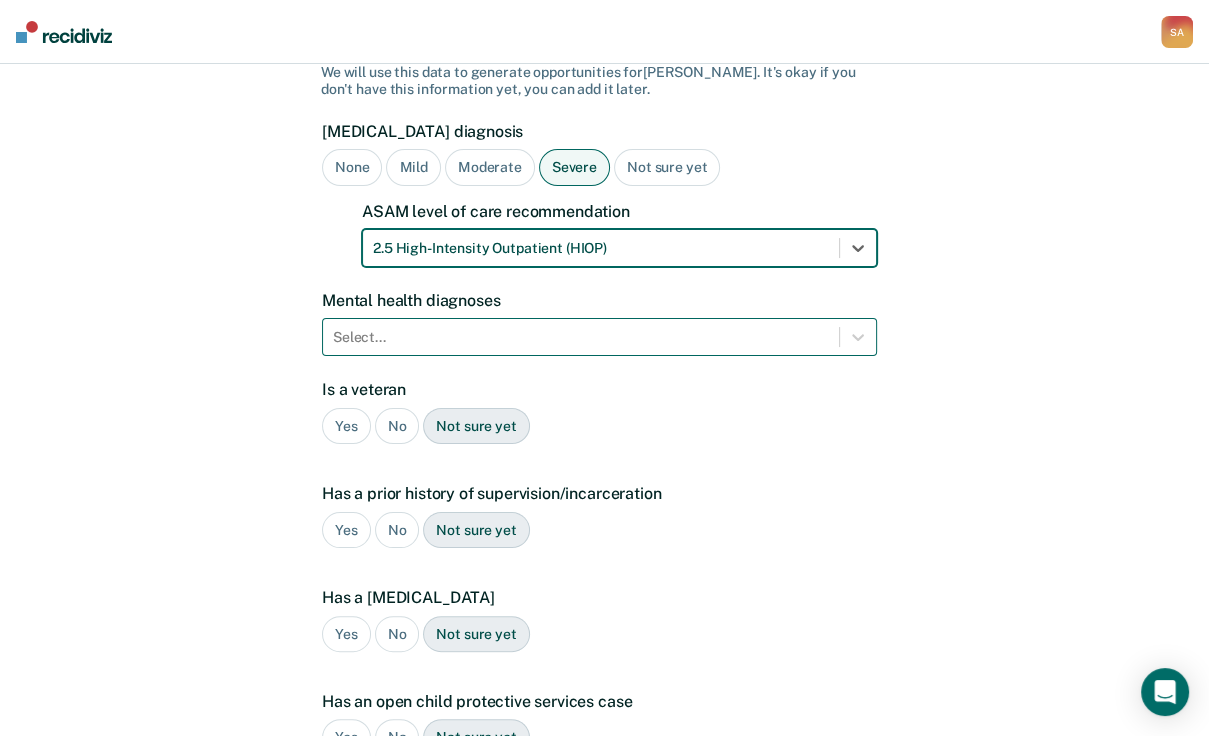 click on "Select..." at bounding box center (599, 337) 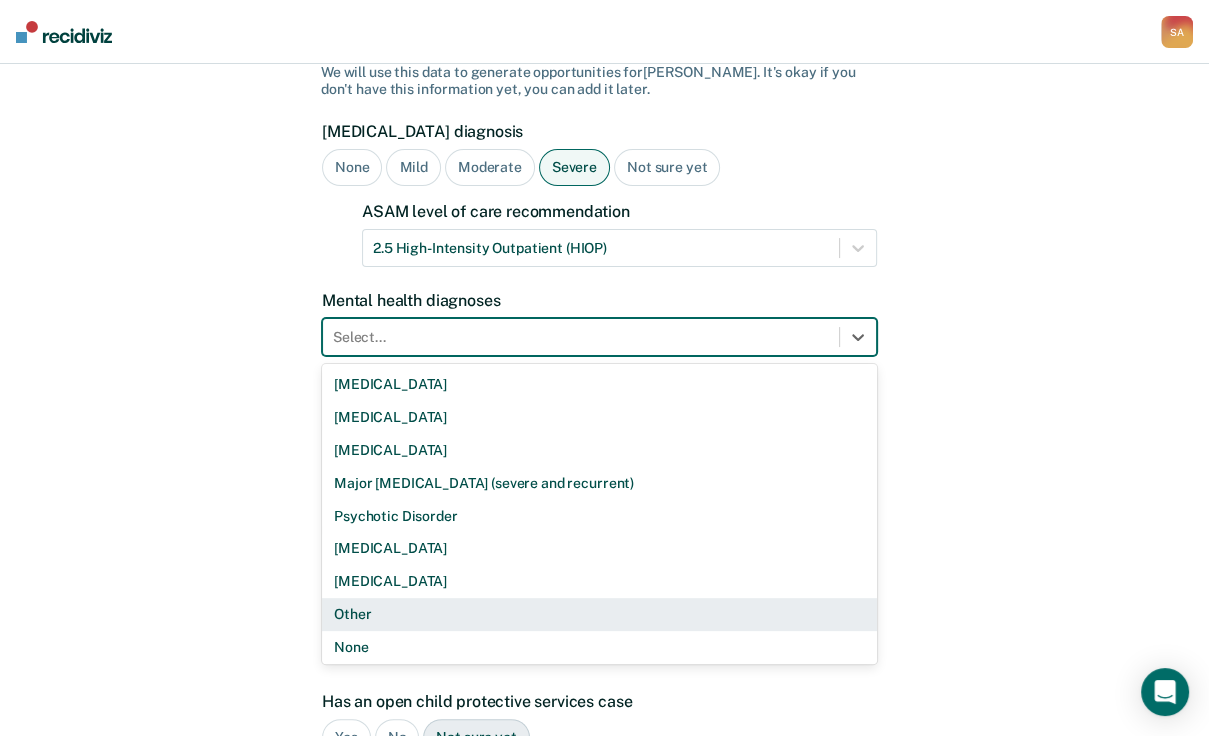 scroll, scrollTop: 40, scrollLeft: 0, axis: vertical 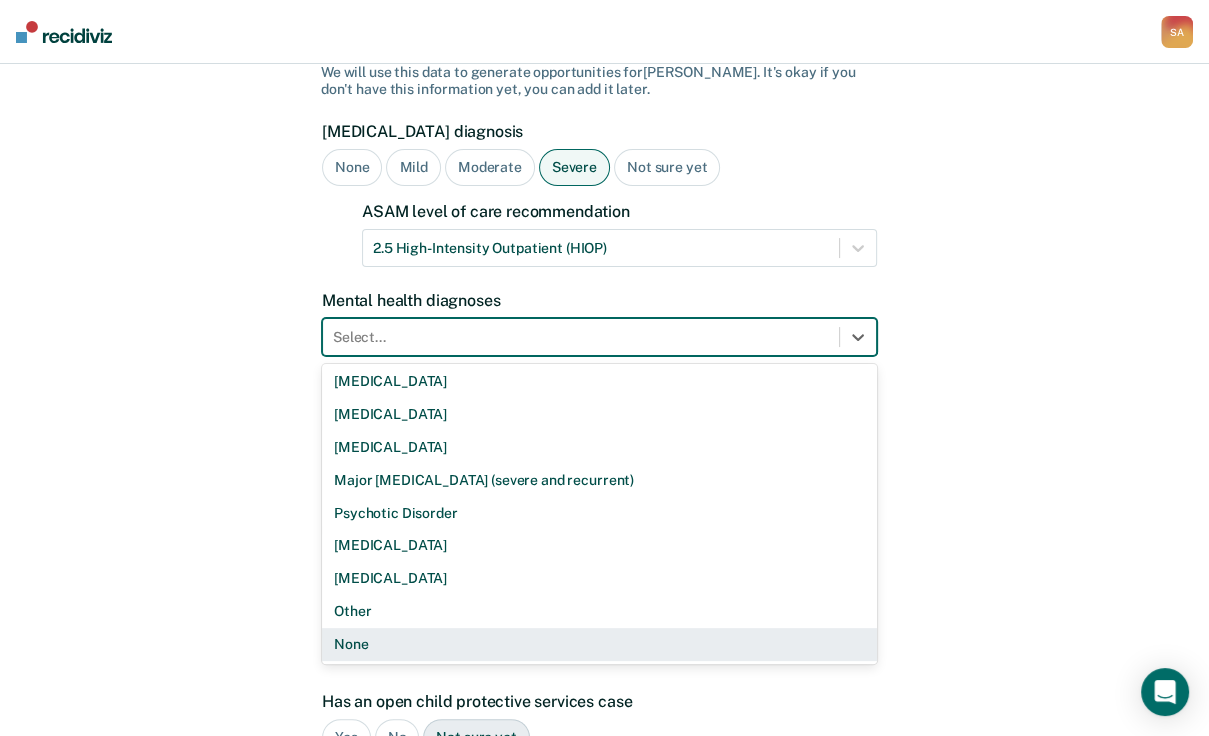 click on "None" at bounding box center (599, 644) 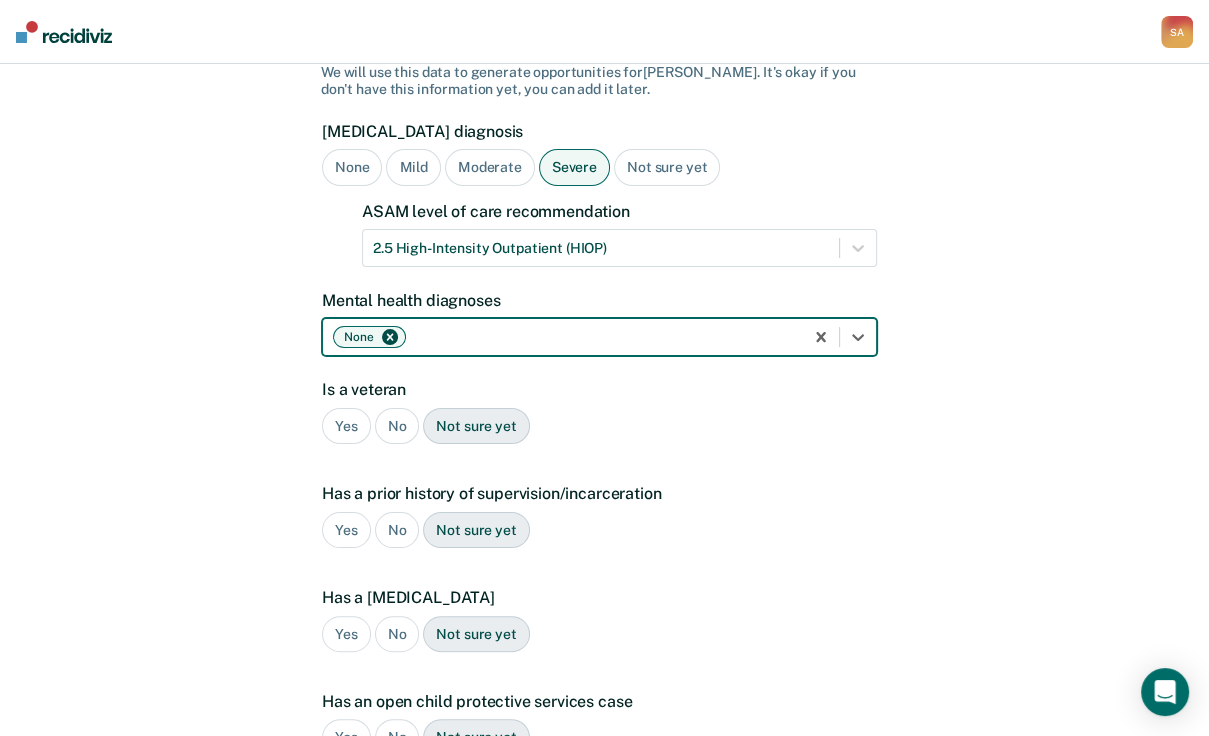 click on "No" at bounding box center (397, 426) 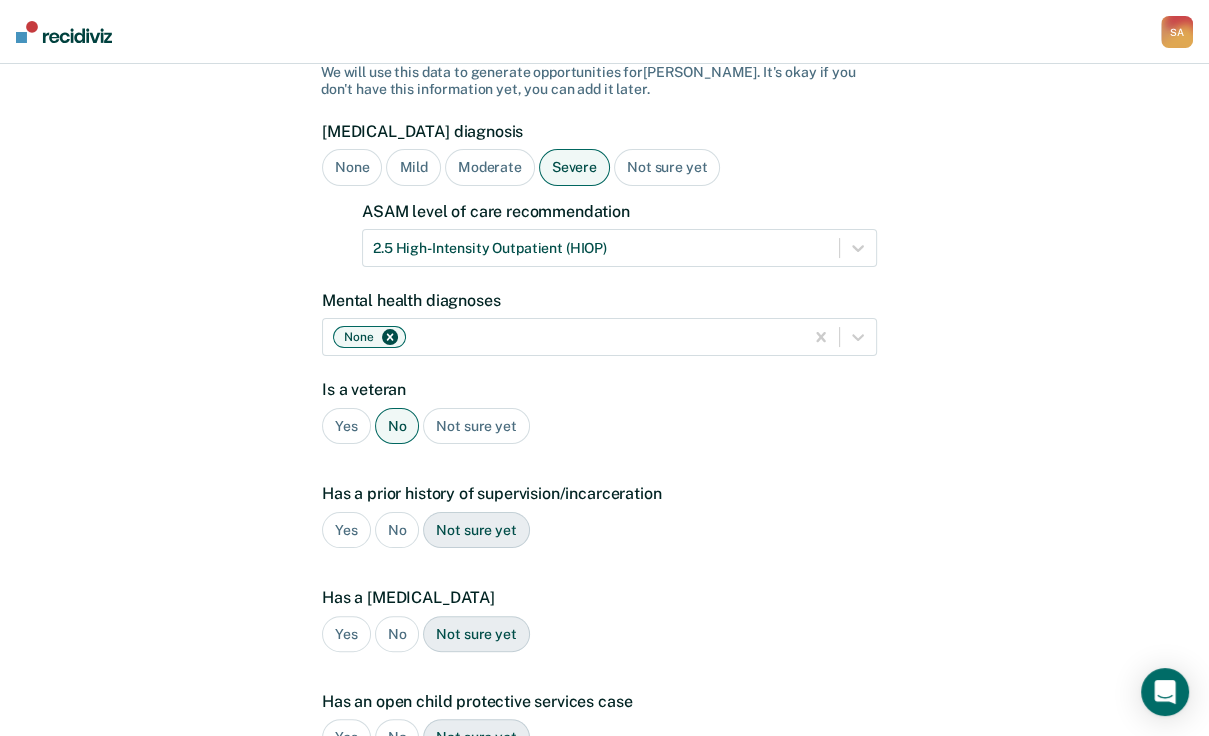 click on "Yes" at bounding box center [346, 530] 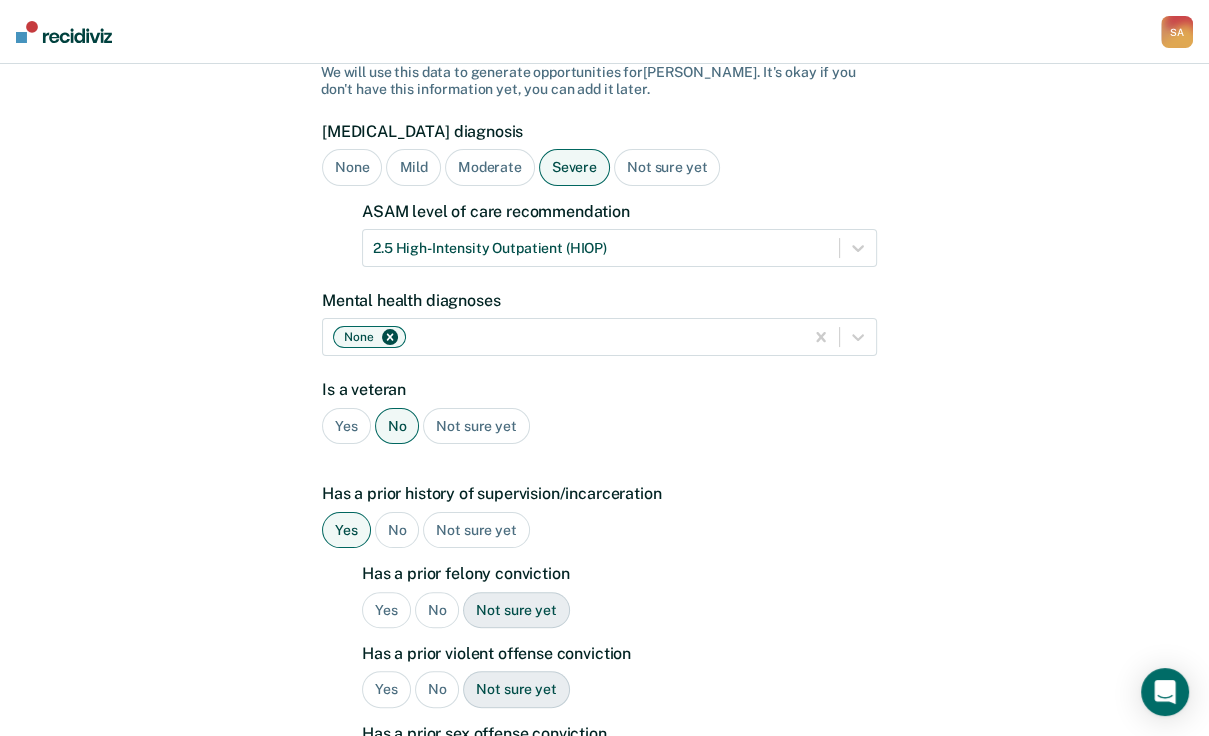 scroll, scrollTop: 250, scrollLeft: 0, axis: vertical 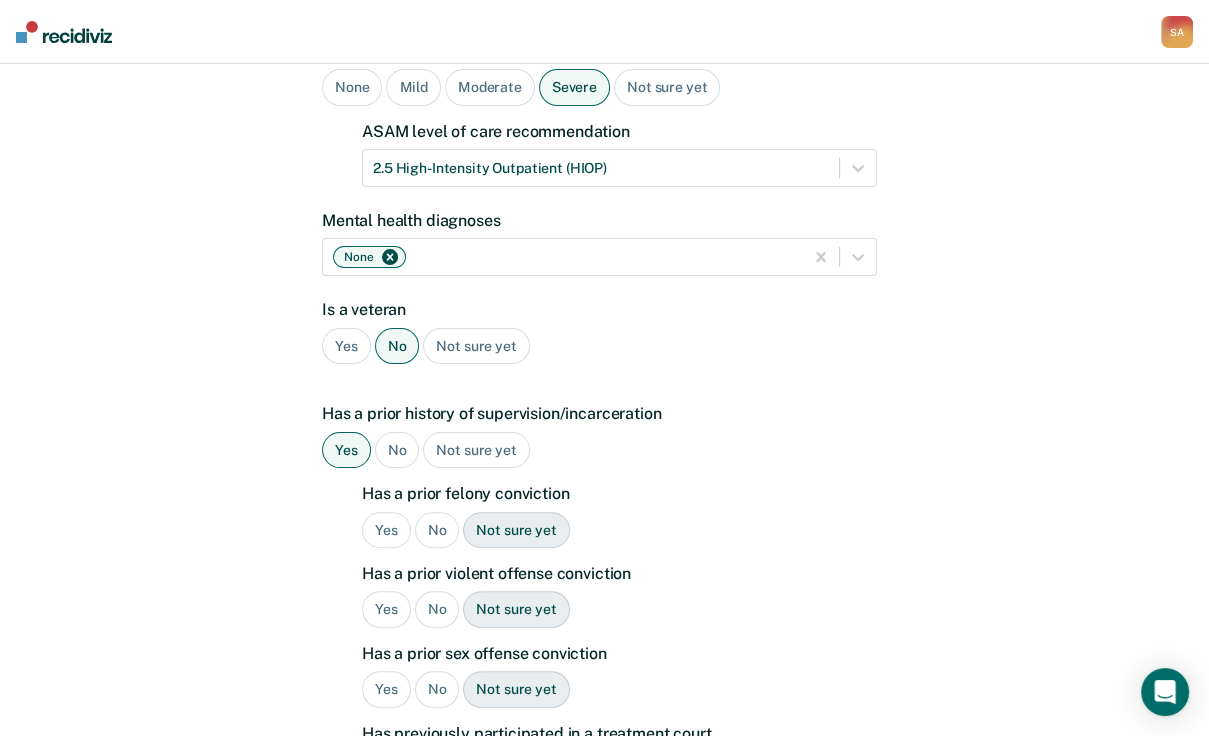 click on "Yes" at bounding box center [386, 530] 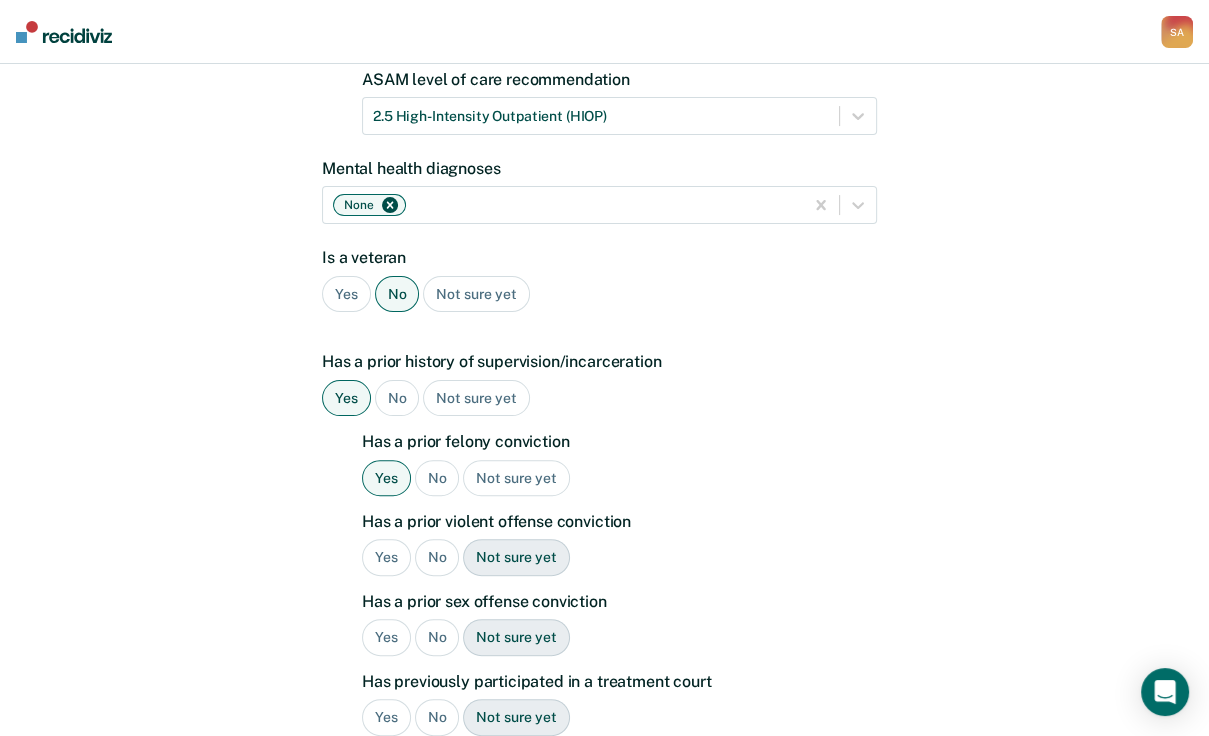 scroll, scrollTop: 330, scrollLeft: 0, axis: vertical 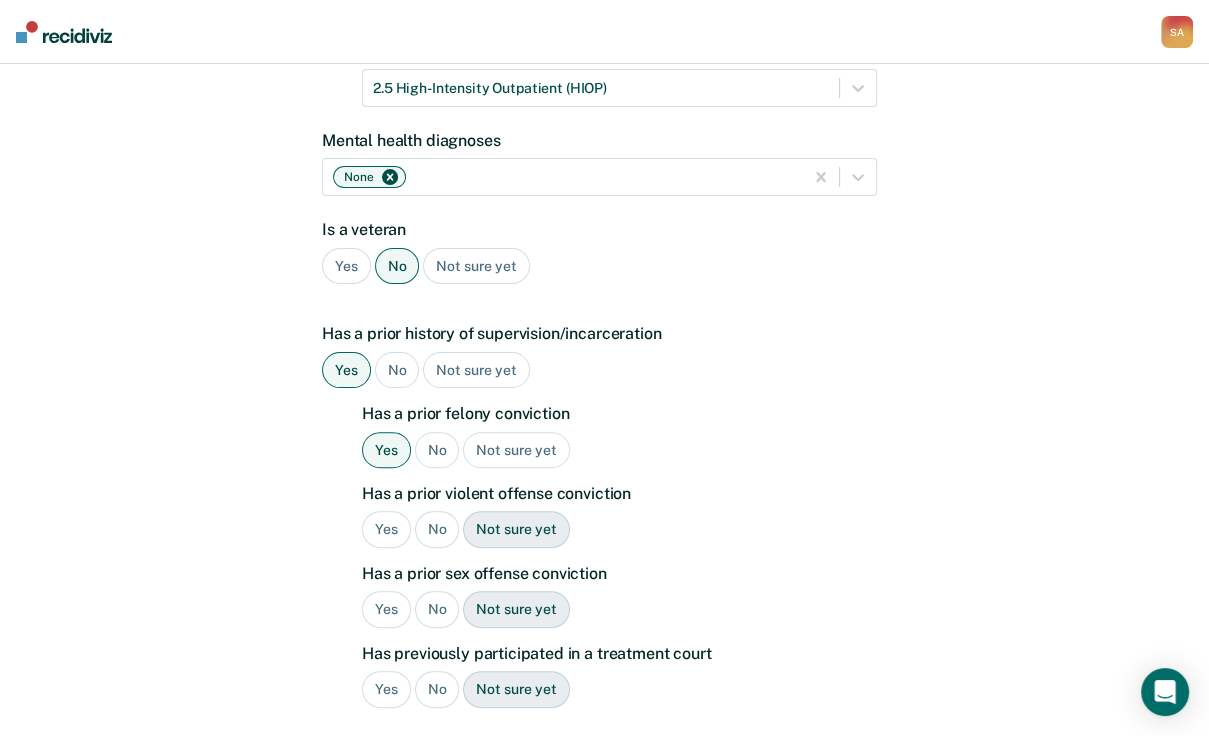 click on "Yes" at bounding box center [386, 529] 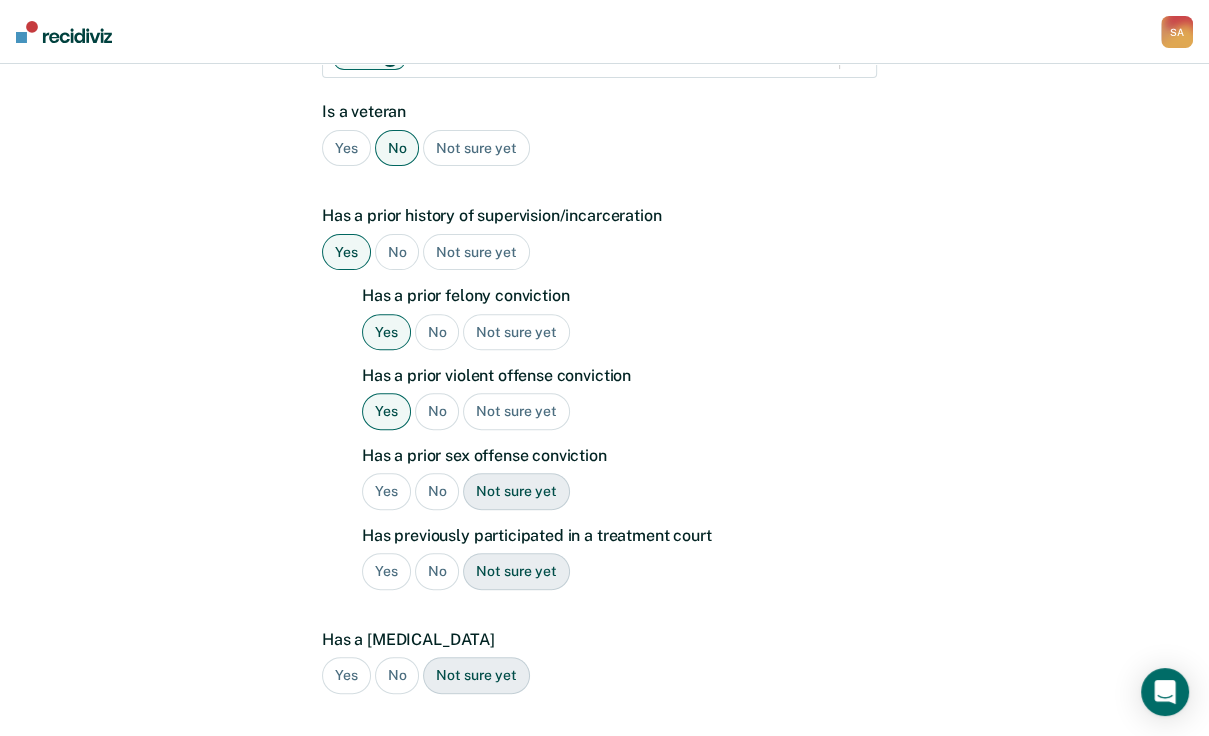 scroll, scrollTop: 570, scrollLeft: 0, axis: vertical 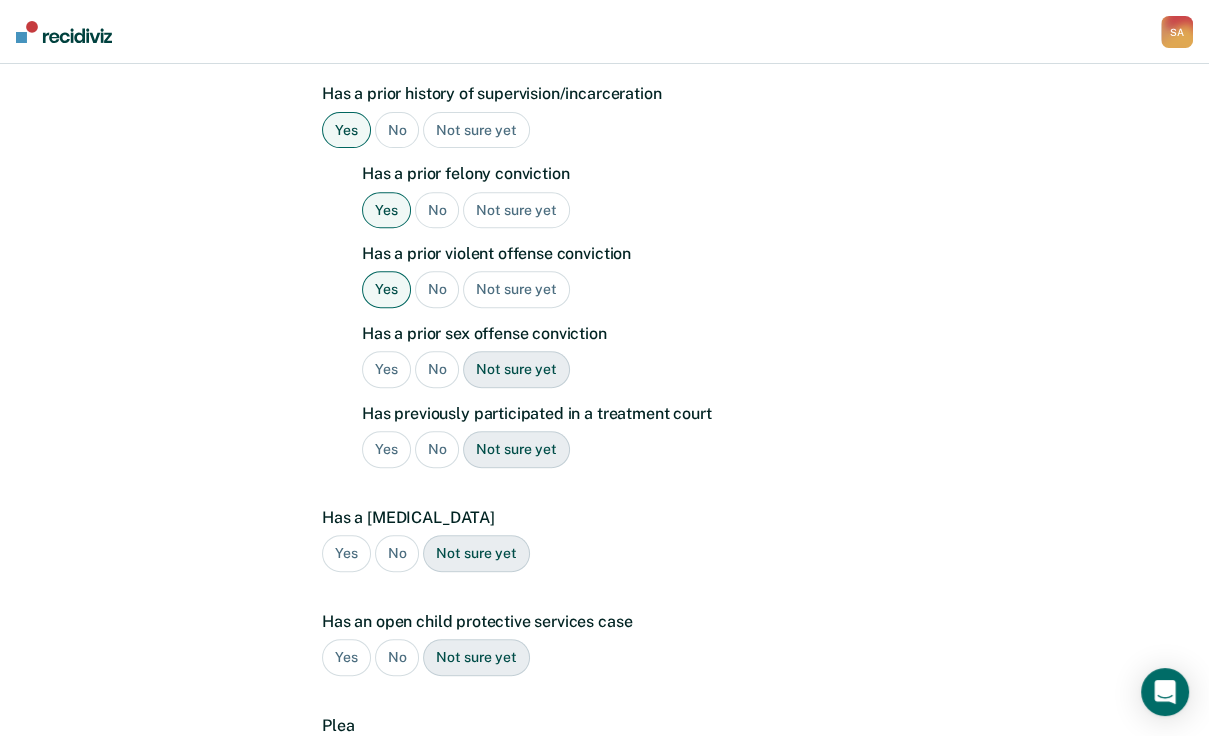 click on "No" at bounding box center [437, 369] 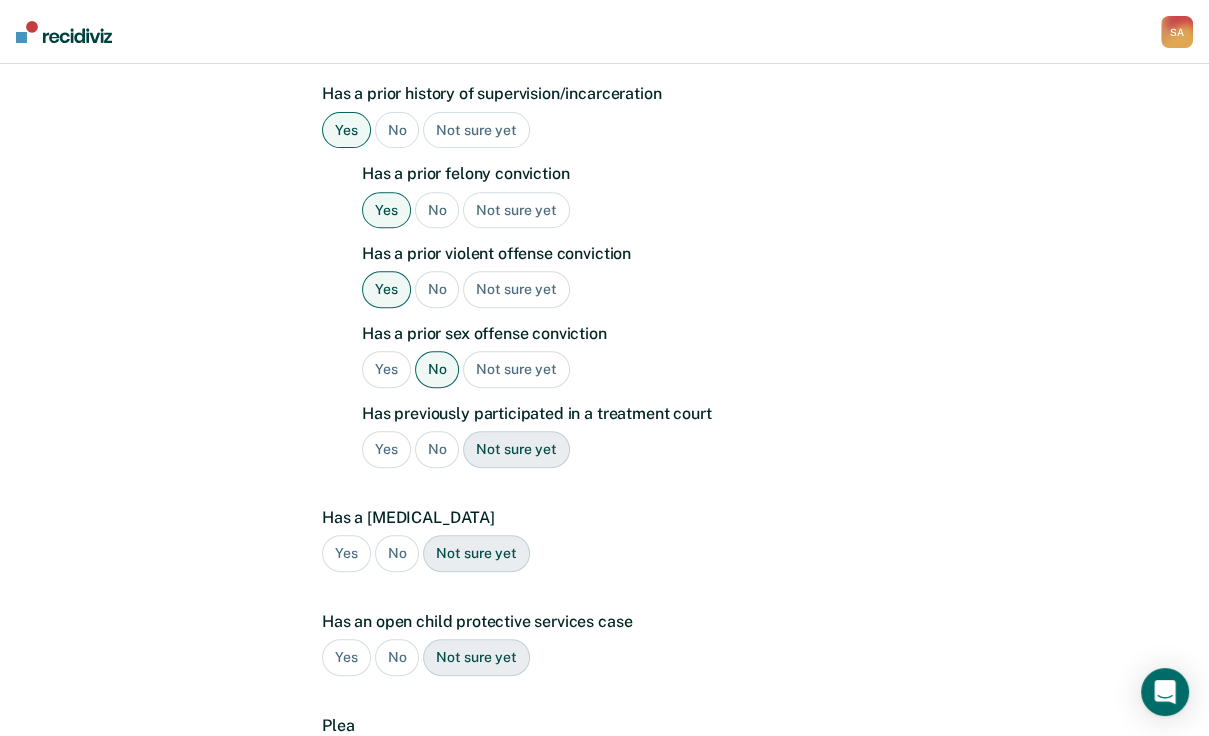 click on "No" at bounding box center [437, 449] 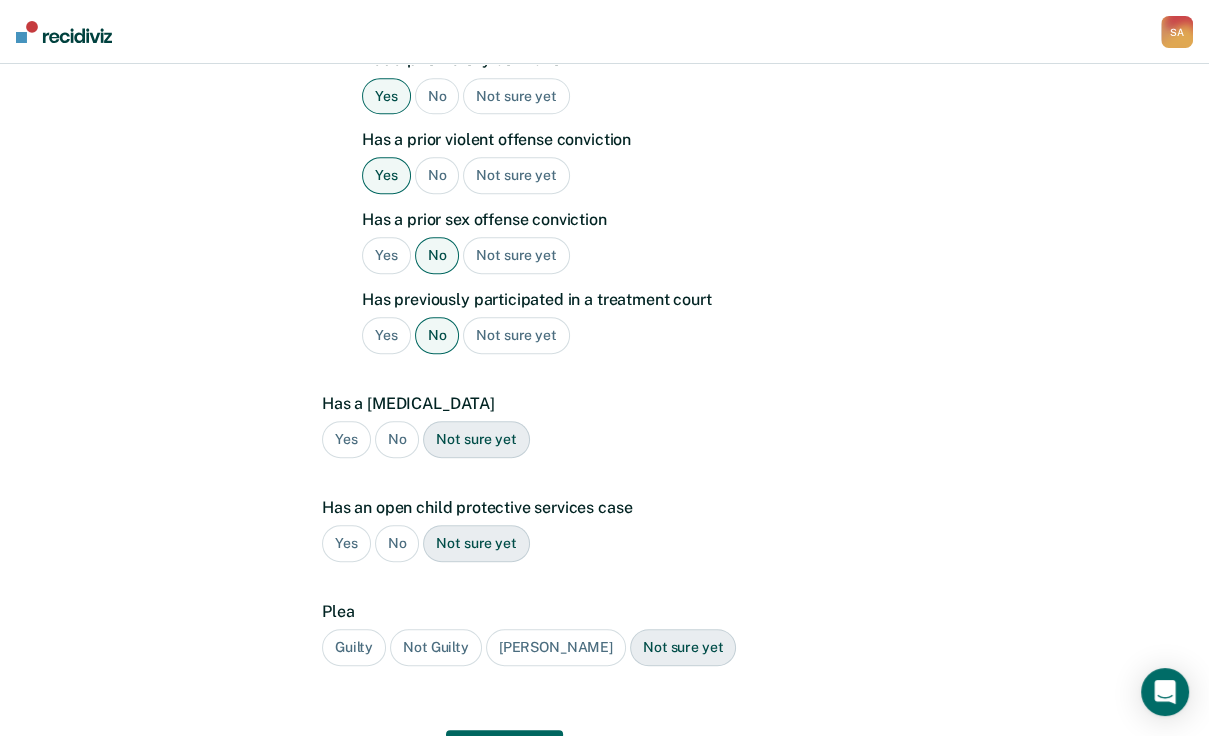 scroll, scrollTop: 730, scrollLeft: 0, axis: vertical 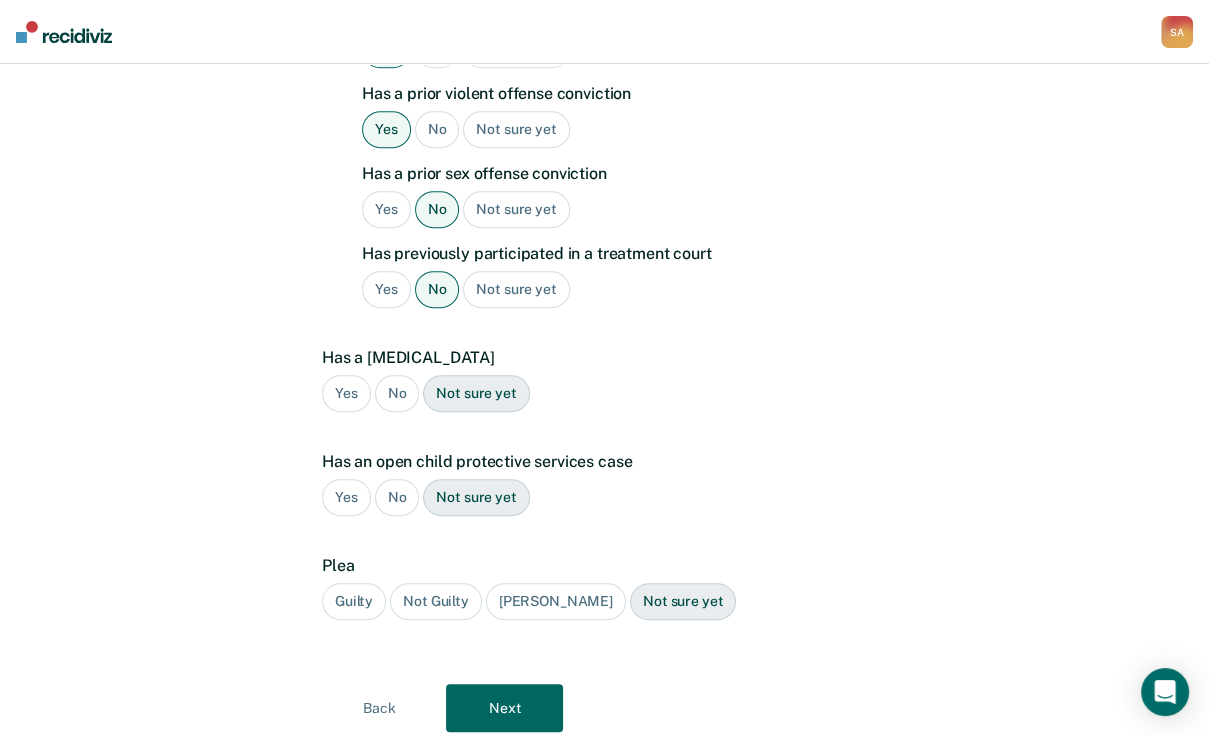 click on "No" at bounding box center (397, 393) 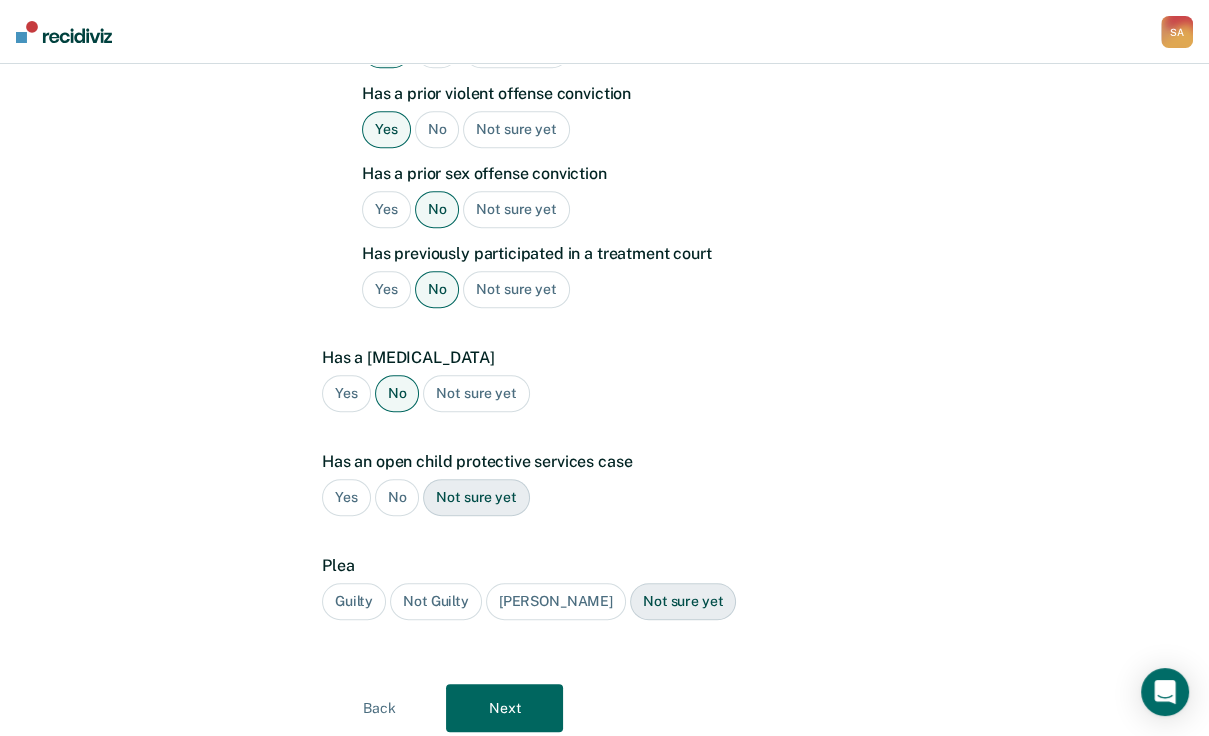 click on "No" at bounding box center [397, 497] 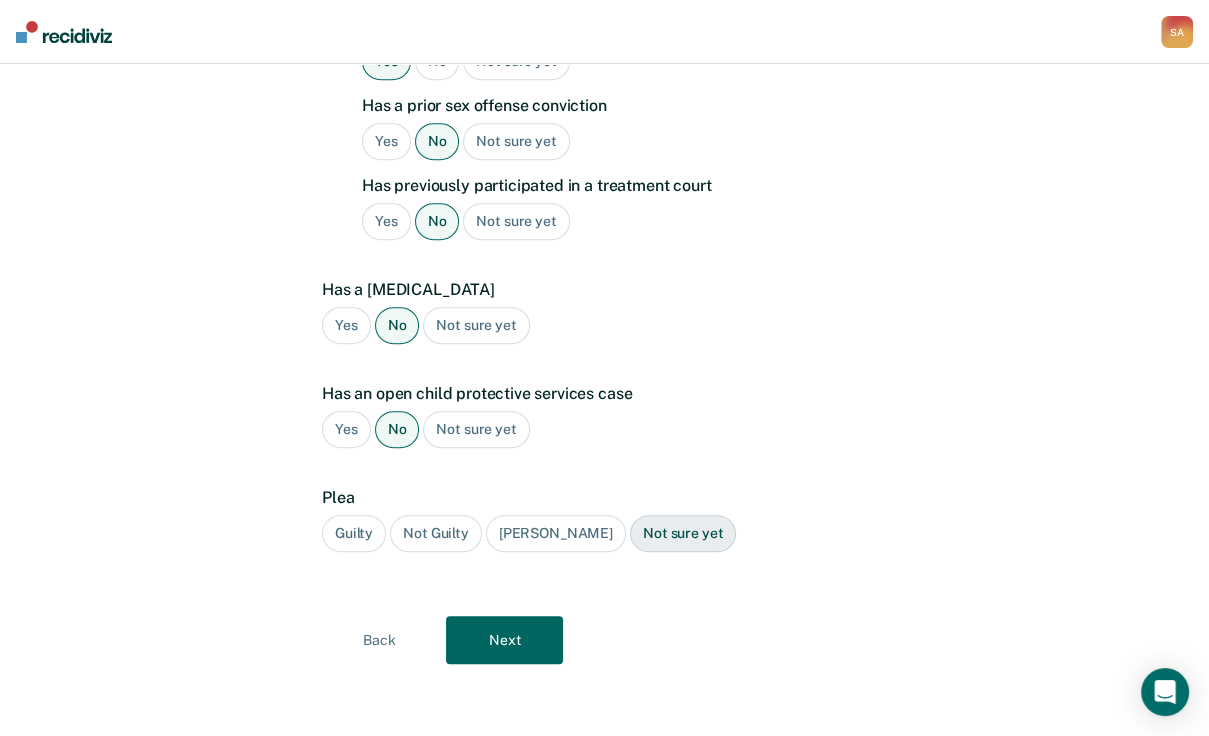 scroll, scrollTop: 940, scrollLeft: 0, axis: vertical 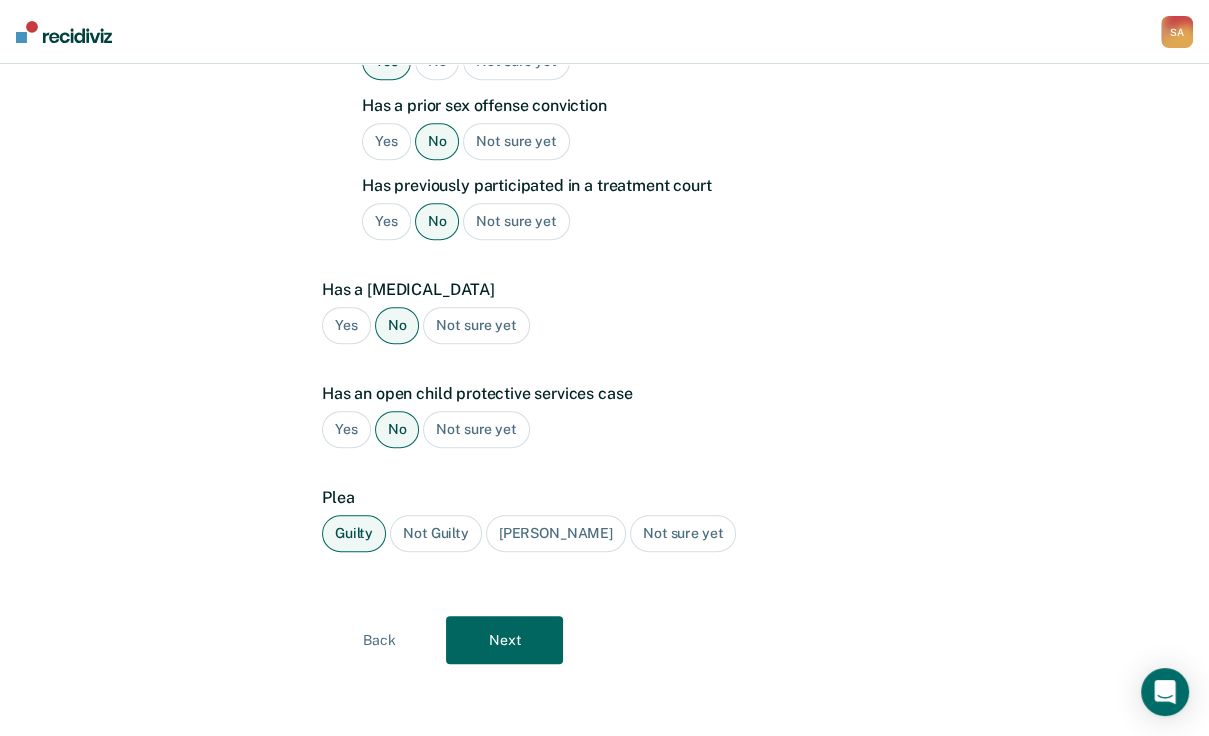 click on "Next" at bounding box center [504, 640] 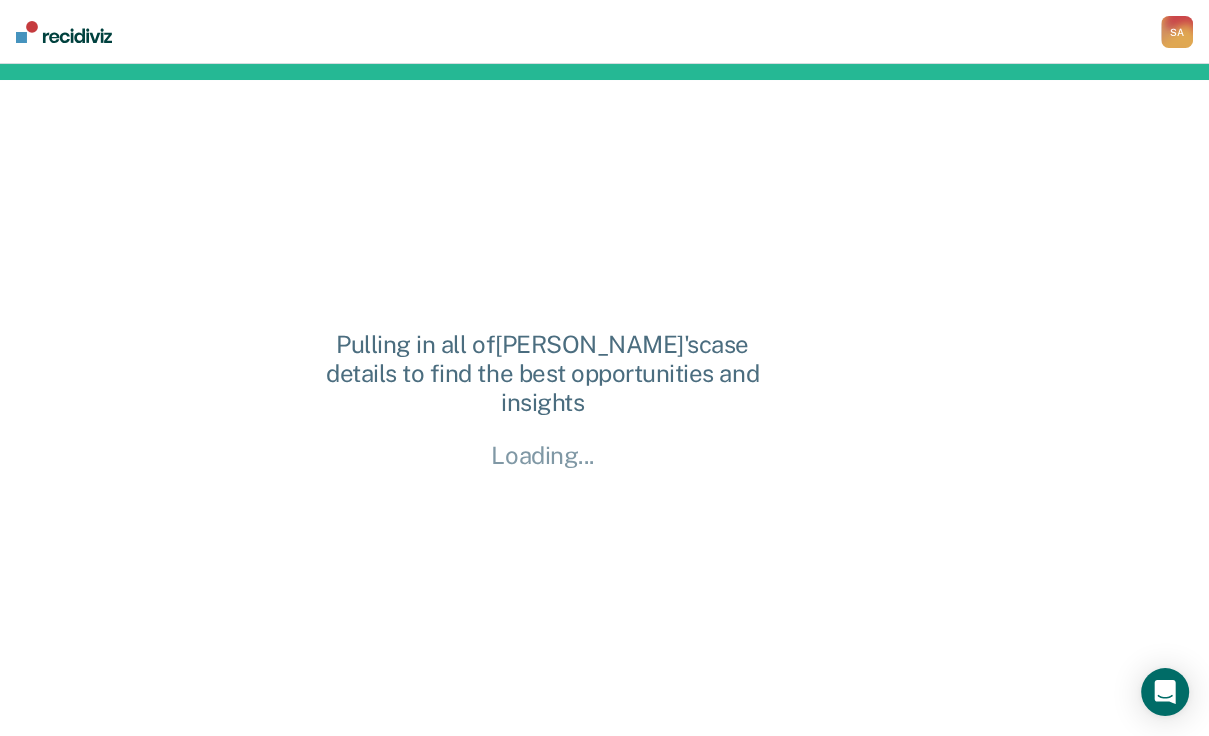 scroll, scrollTop: 16, scrollLeft: 0, axis: vertical 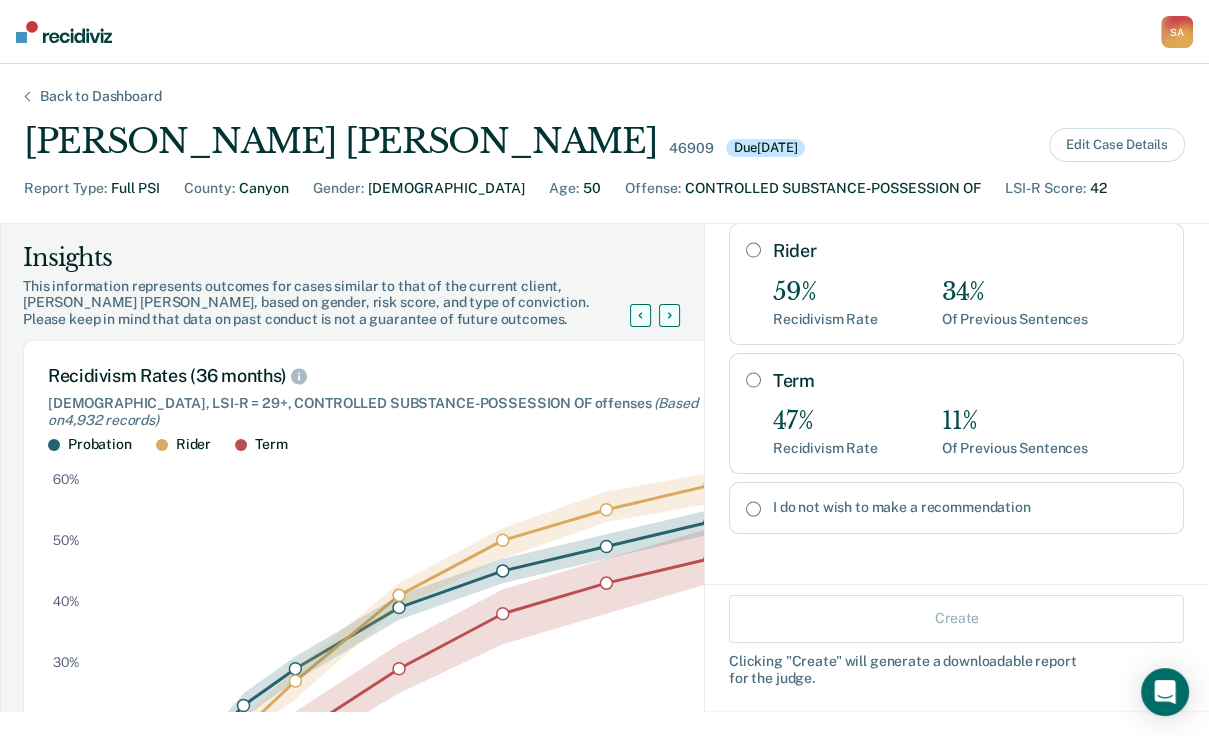click on "Term" at bounding box center (753, 380) 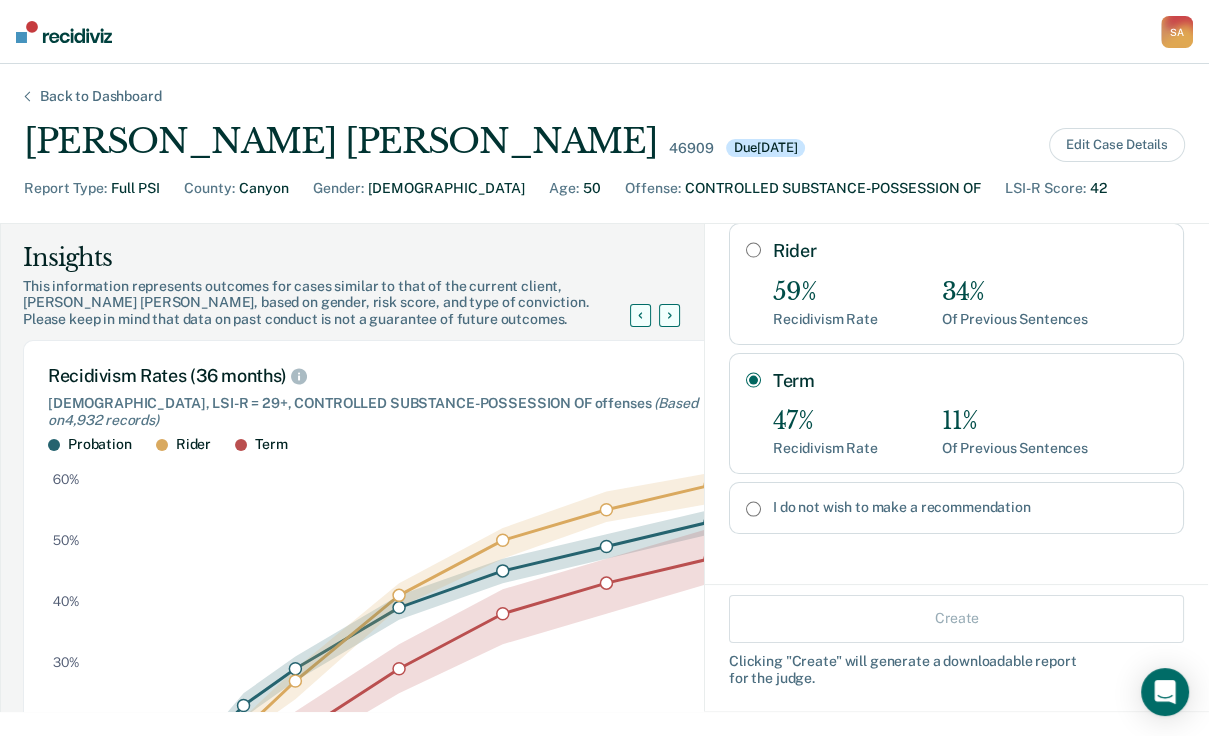 radio on "true" 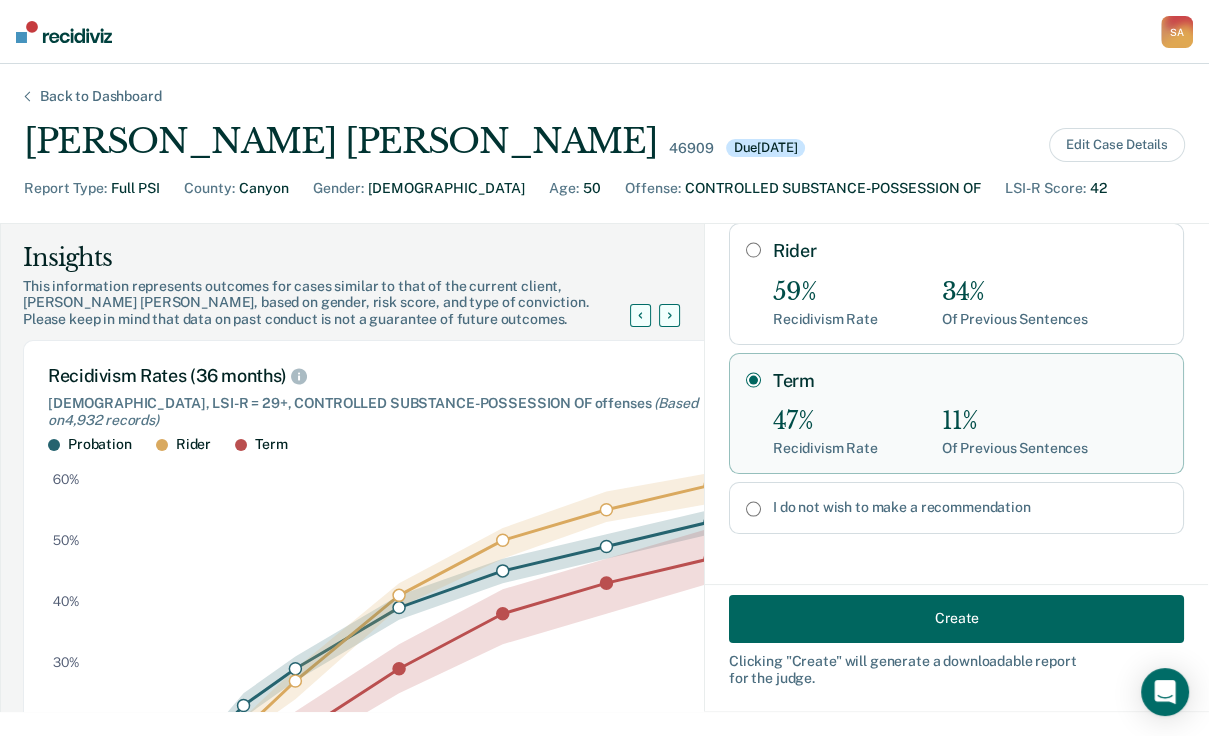 scroll, scrollTop: 360, scrollLeft: 0, axis: vertical 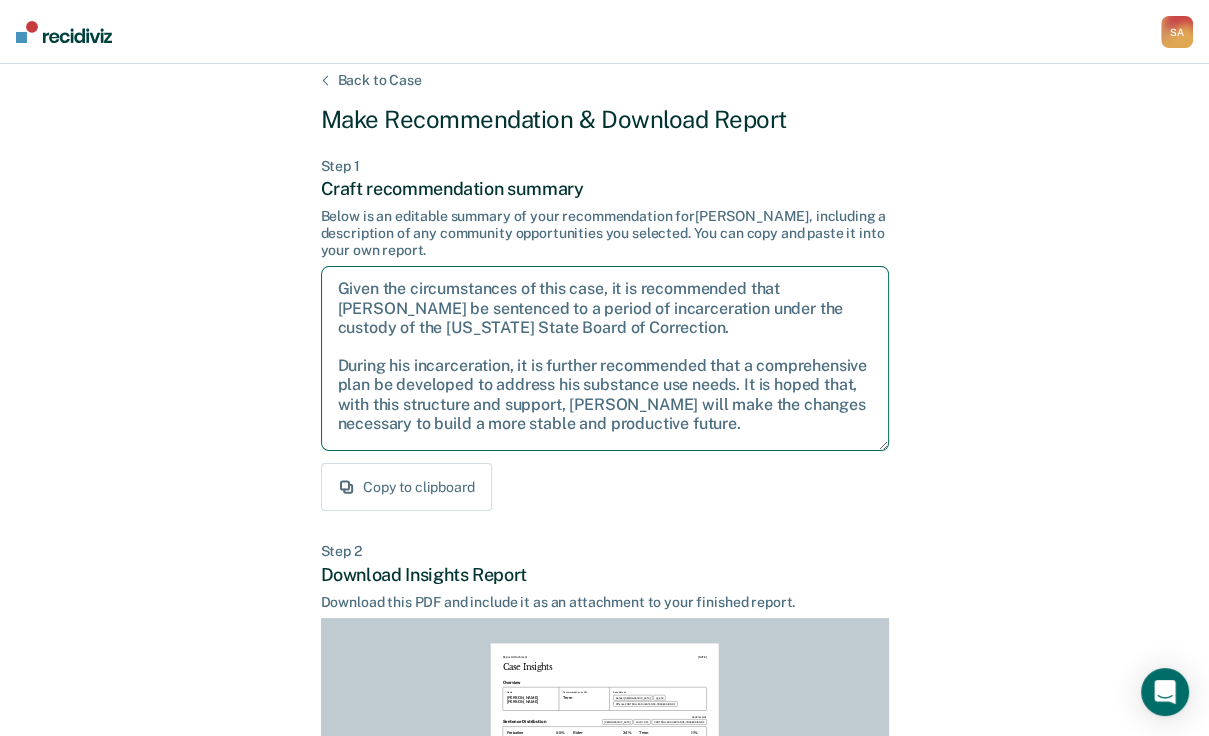 drag, startPoint x: 340, startPoint y: 375, endPoint x: 860, endPoint y: 548, distance: 548.0228 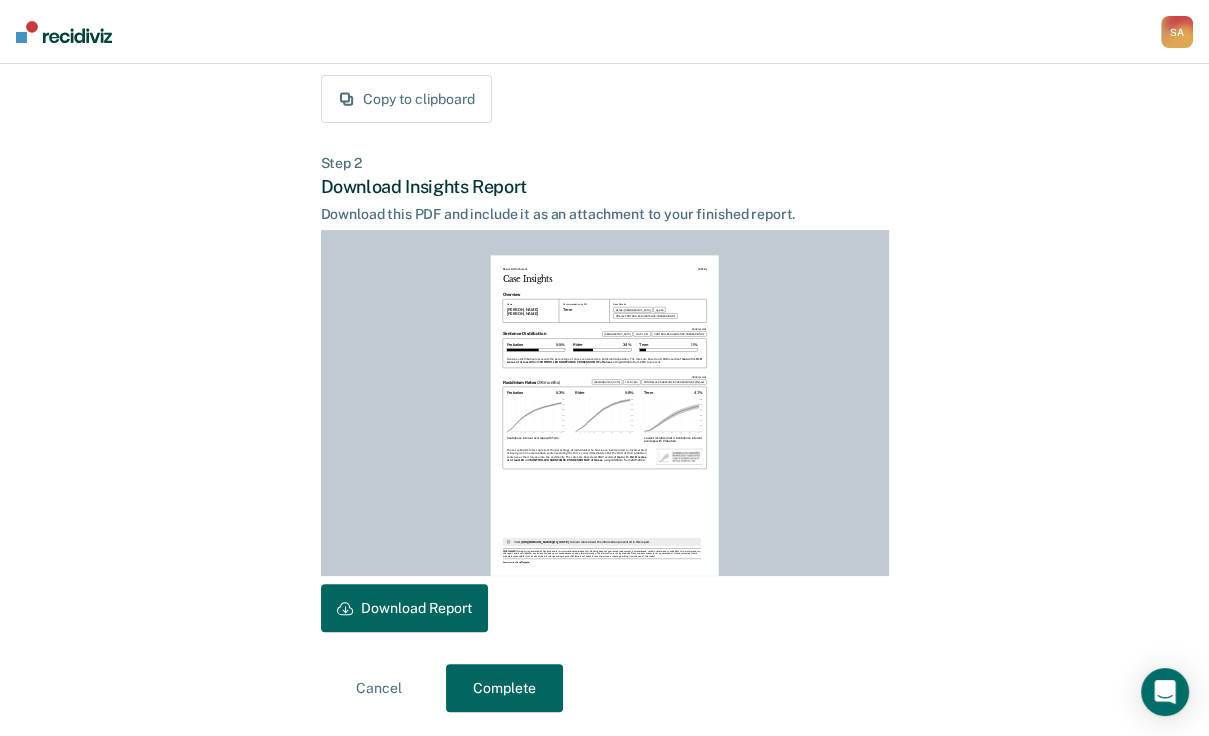 scroll, scrollTop: 525, scrollLeft: 0, axis: vertical 